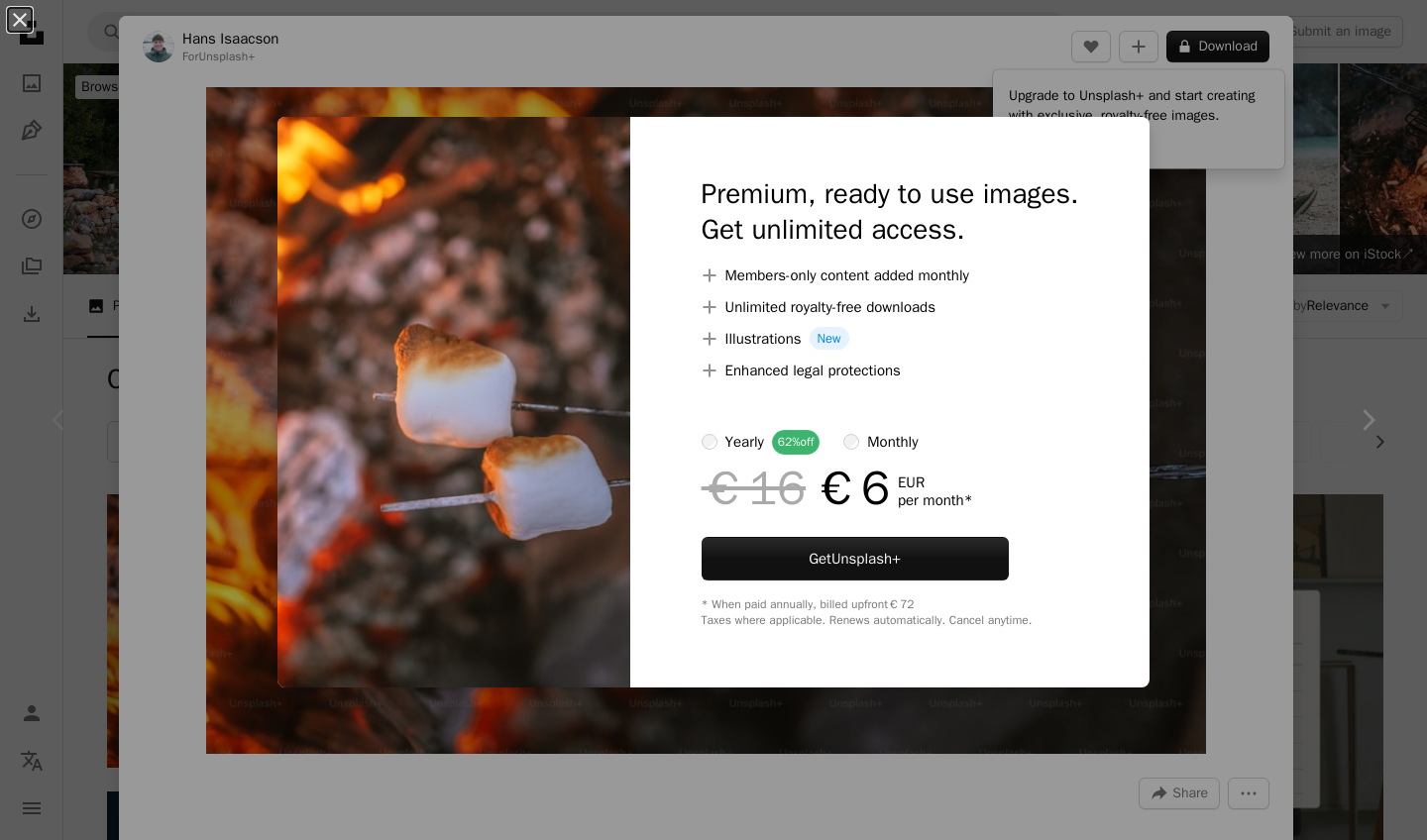 scroll, scrollTop: 376, scrollLeft: 0, axis: vertical 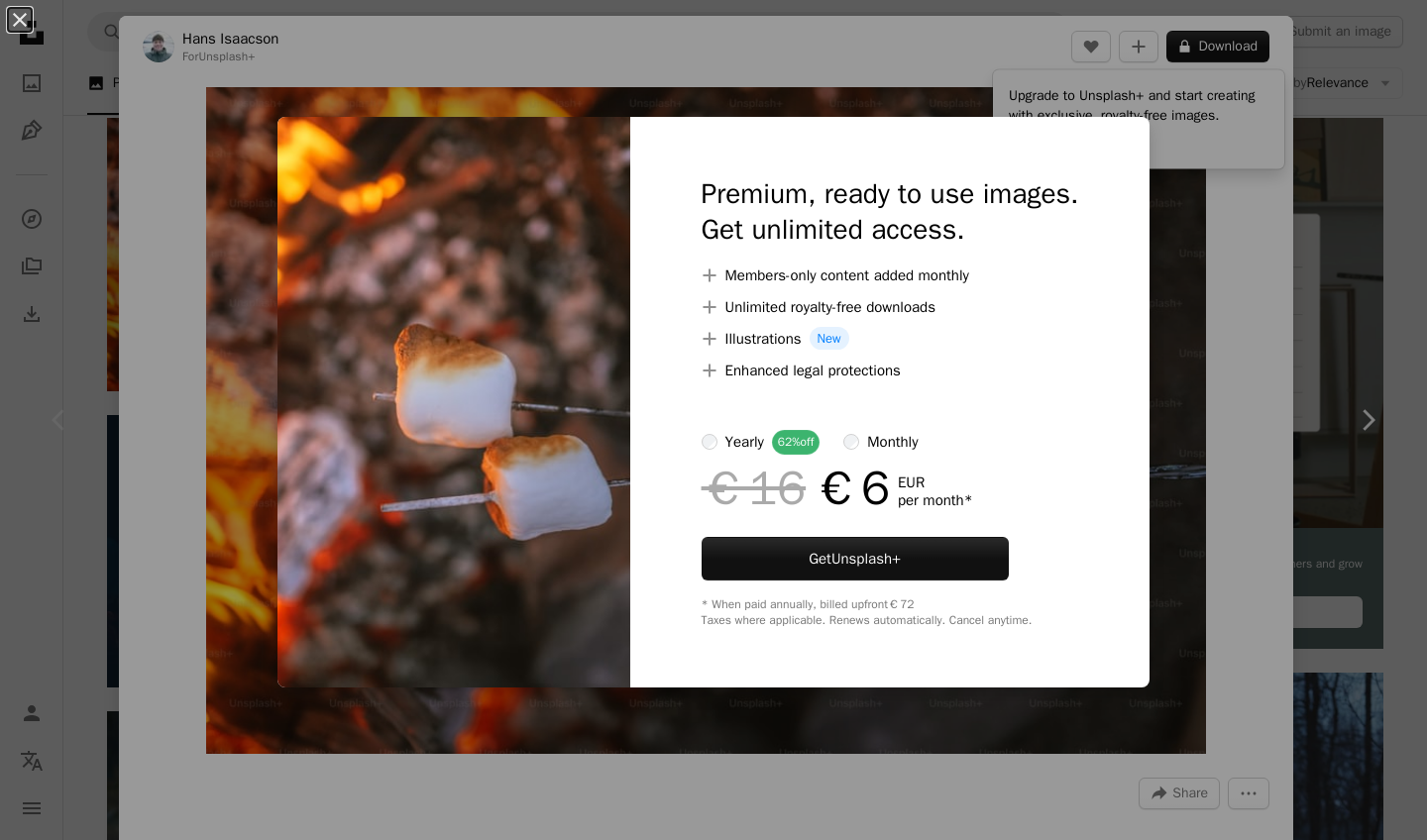 click at bounding box center [454, 402] 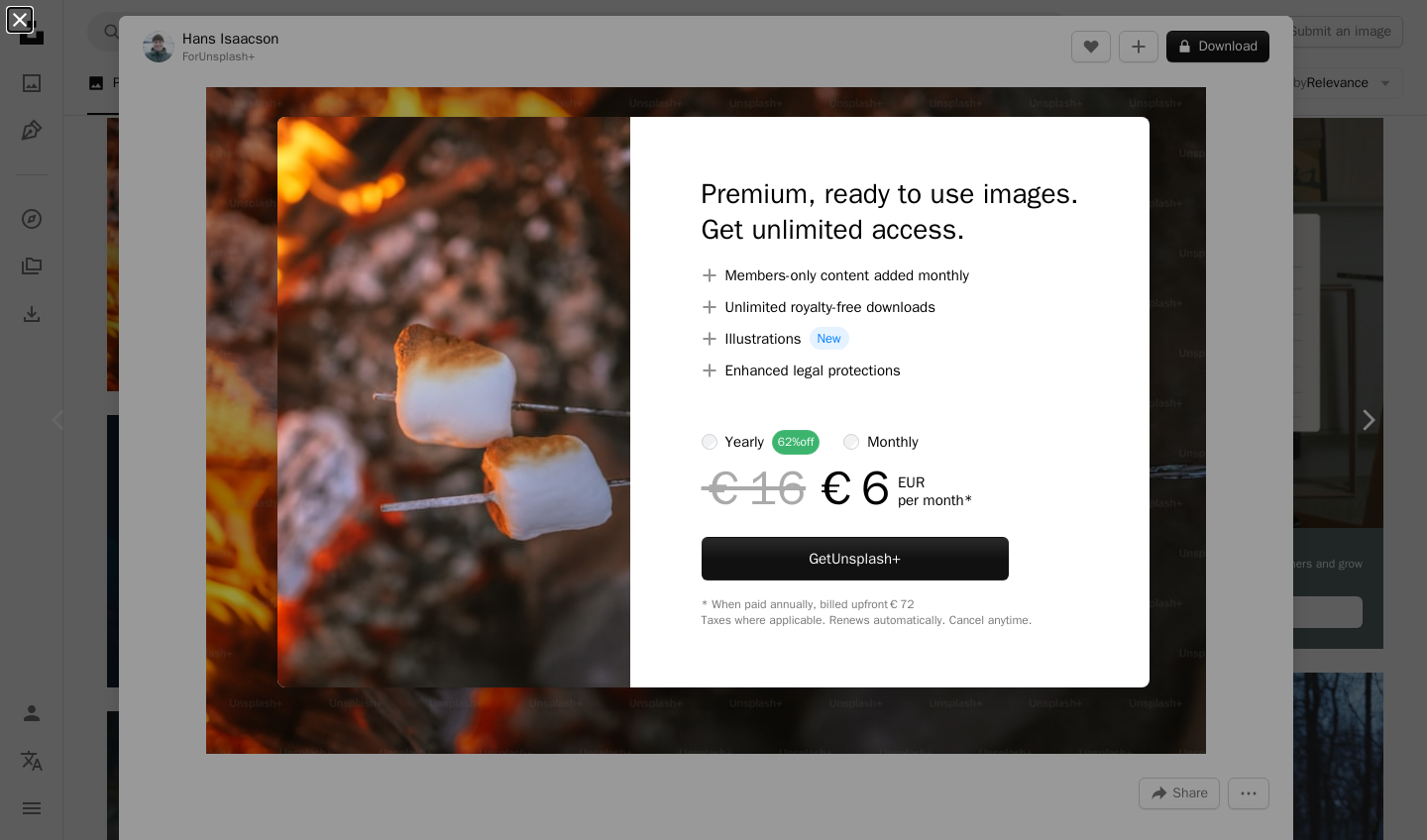 click on "An X shape" at bounding box center [20, 20] 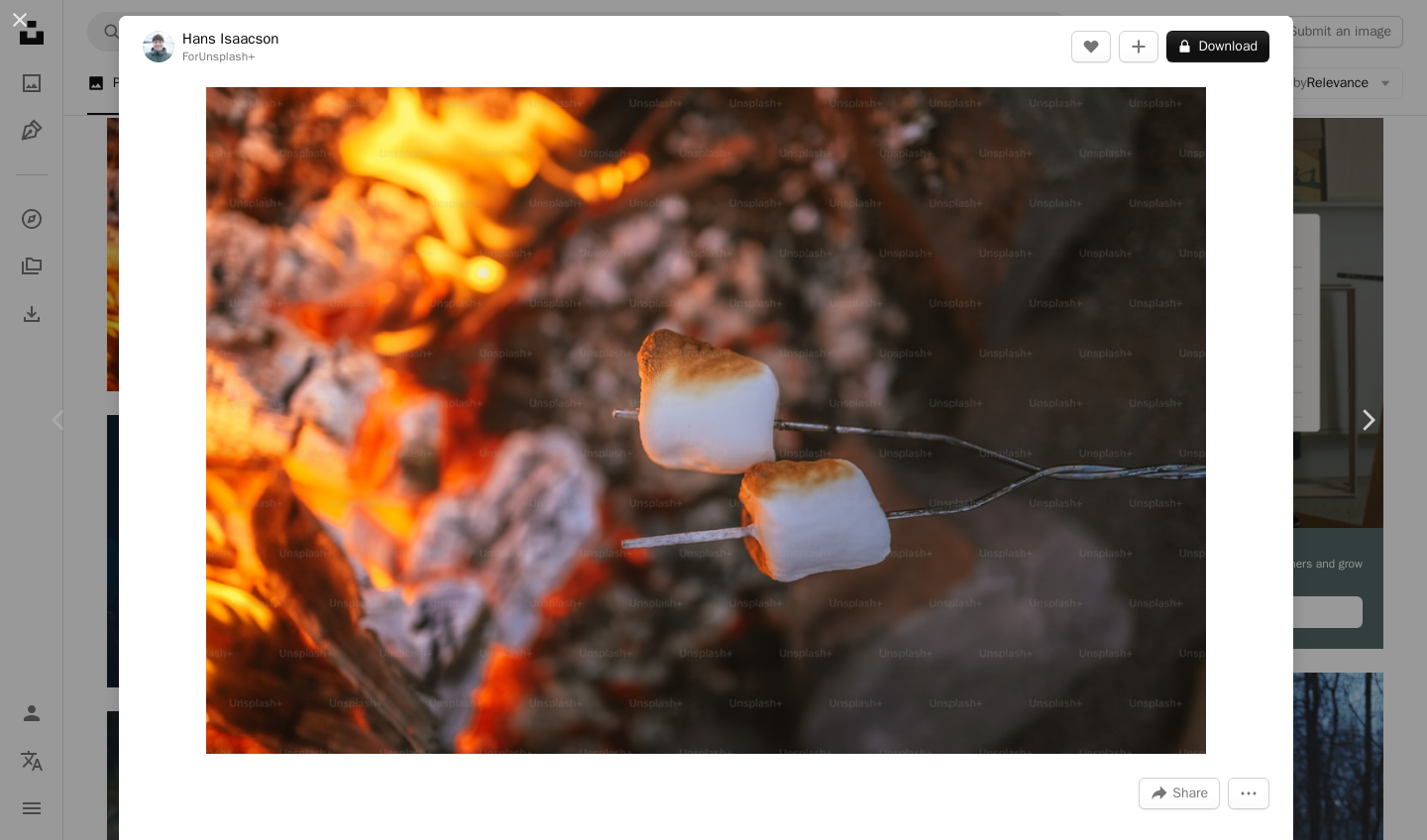 click on "An X shape" at bounding box center [20, 20] 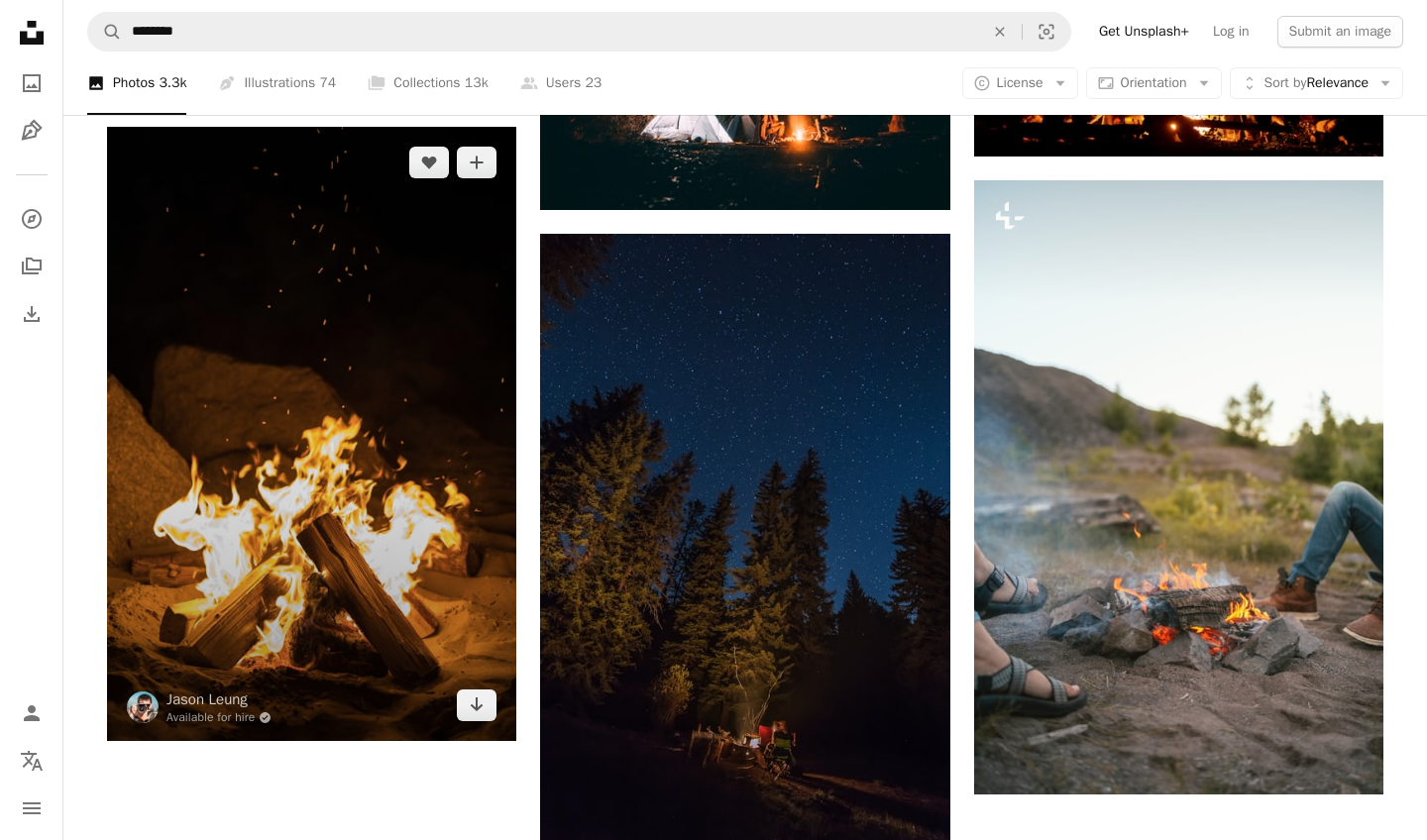 scroll, scrollTop: 2719, scrollLeft: 0, axis: vertical 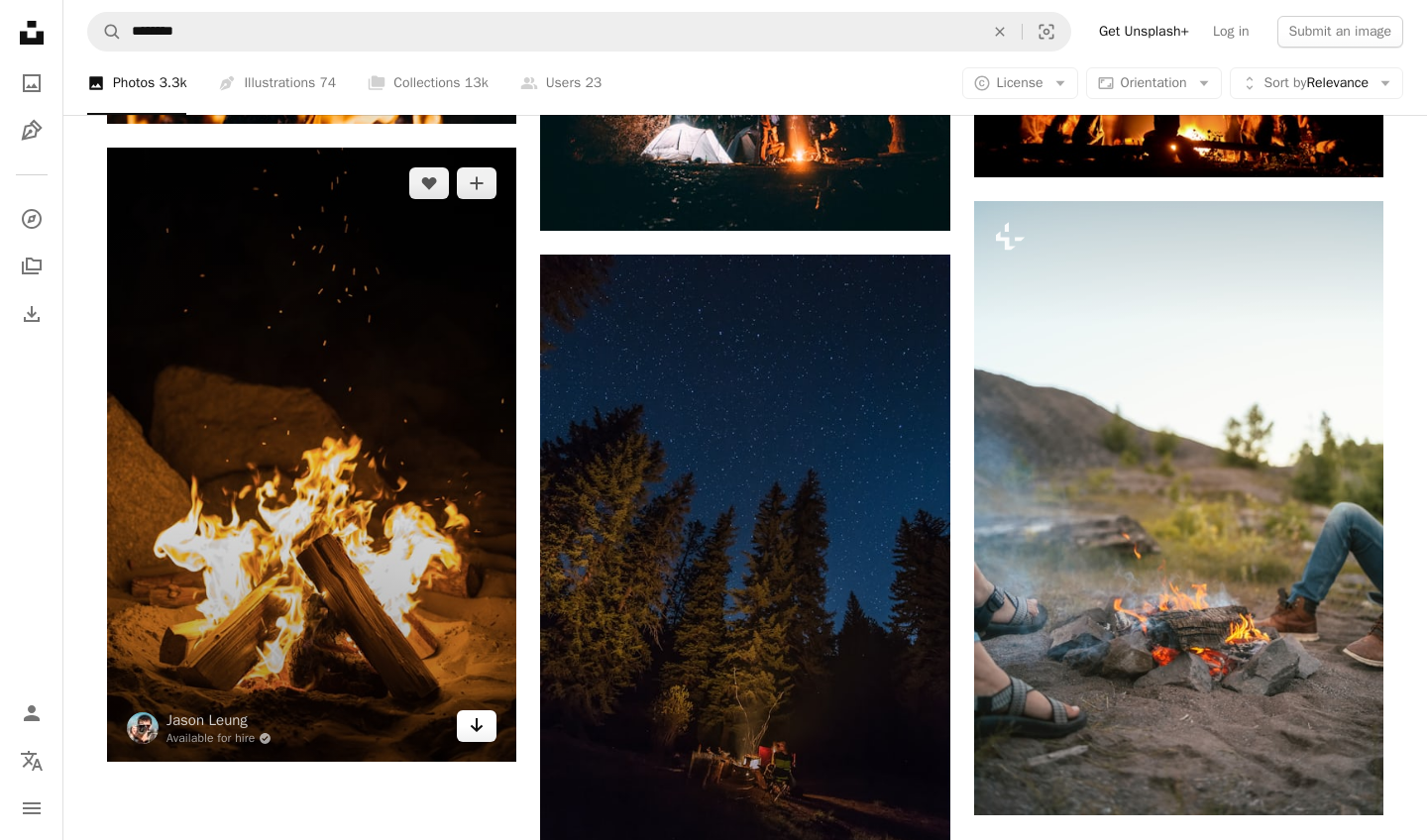 click on "Arrow pointing down" at bounding box center (477, 726) 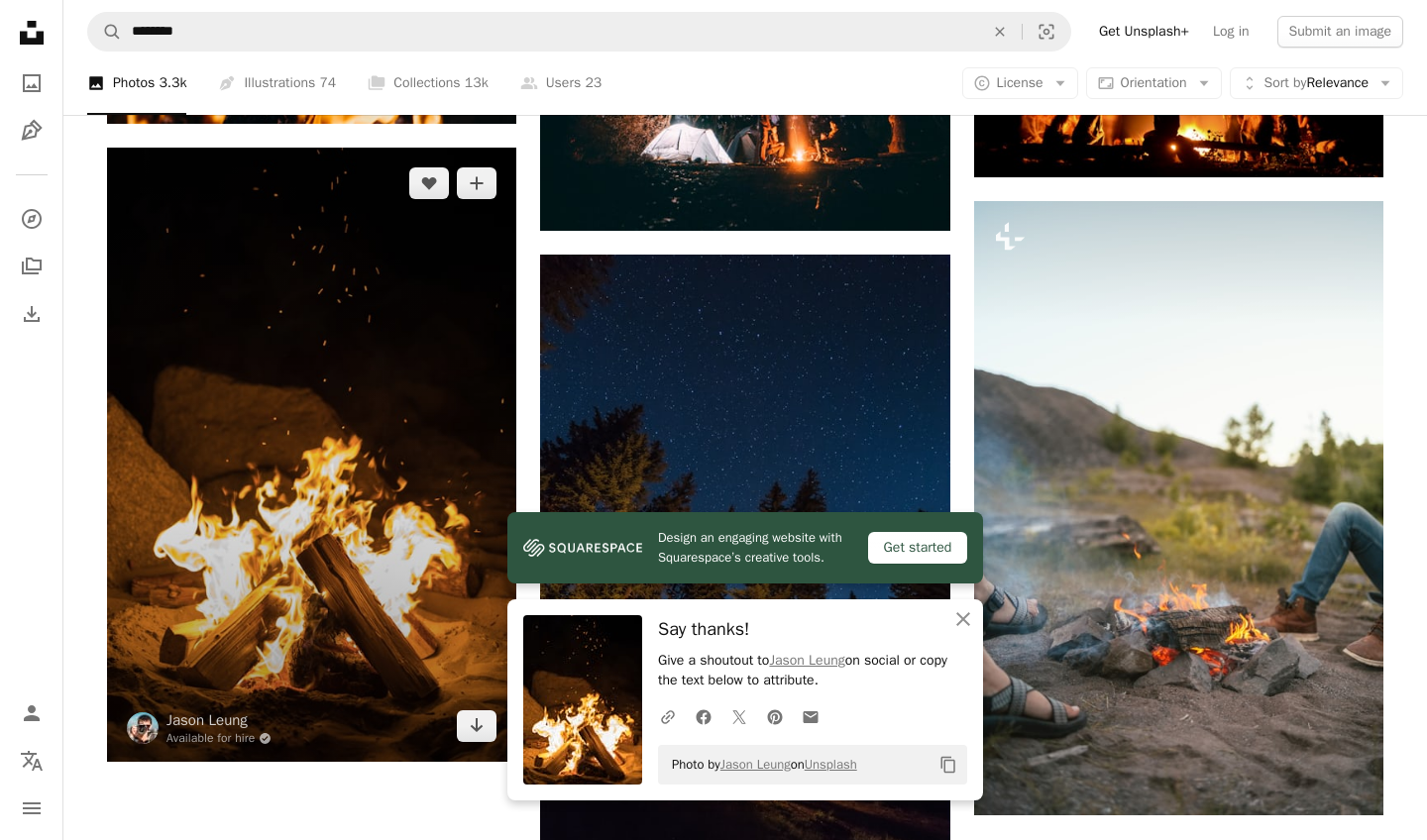 click at bounding box center (311, 455) 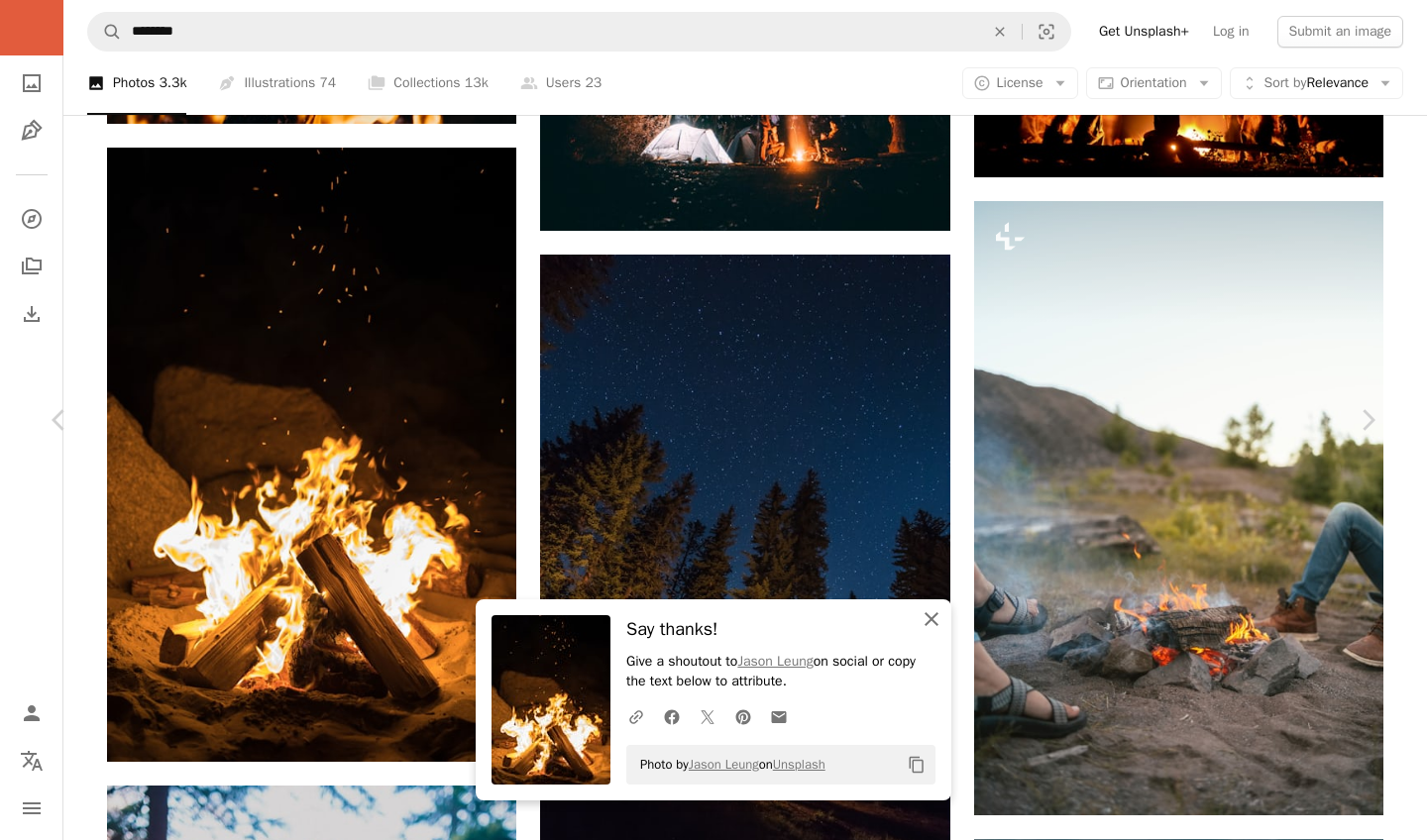 click on "An X shape" 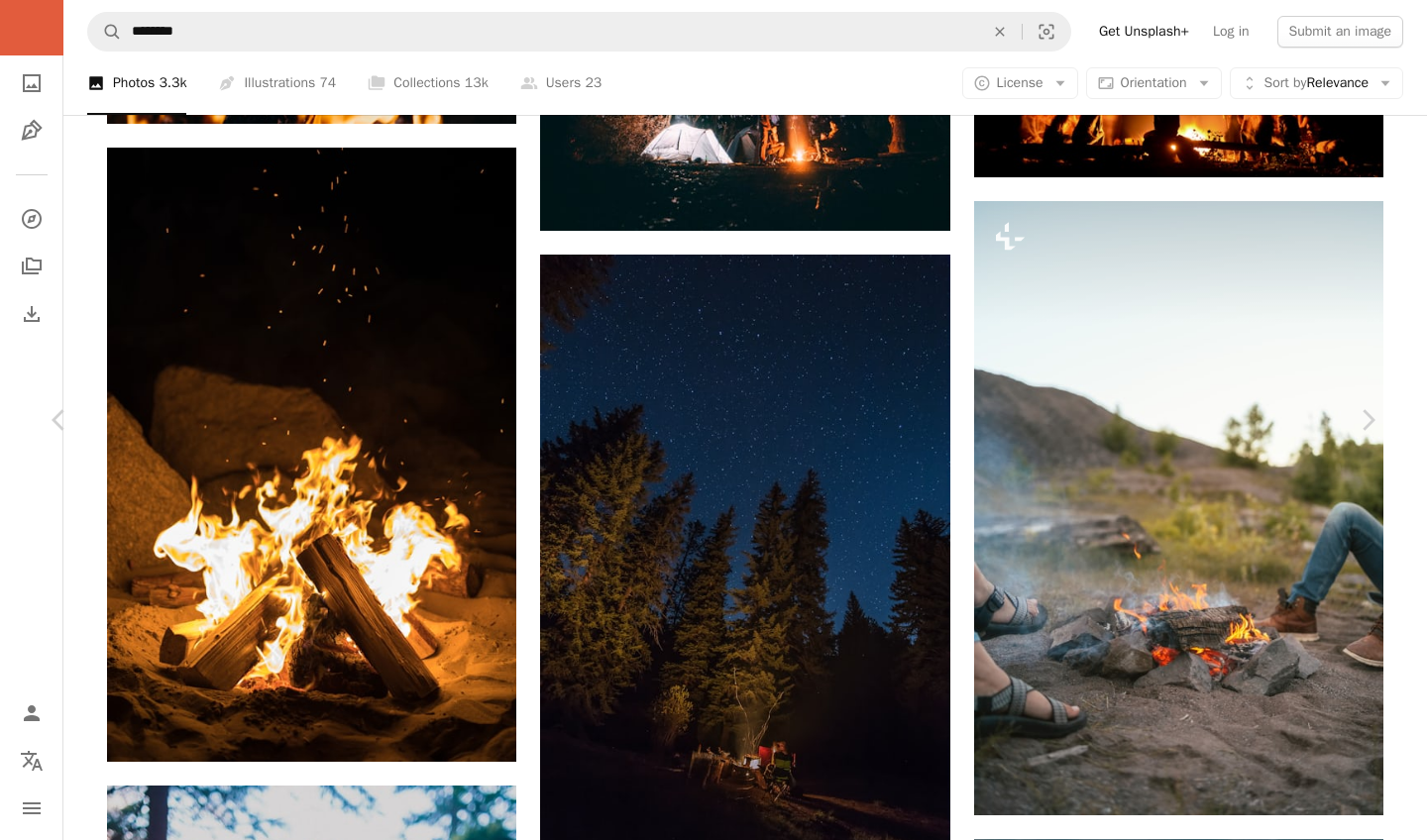 click on "An X shape" 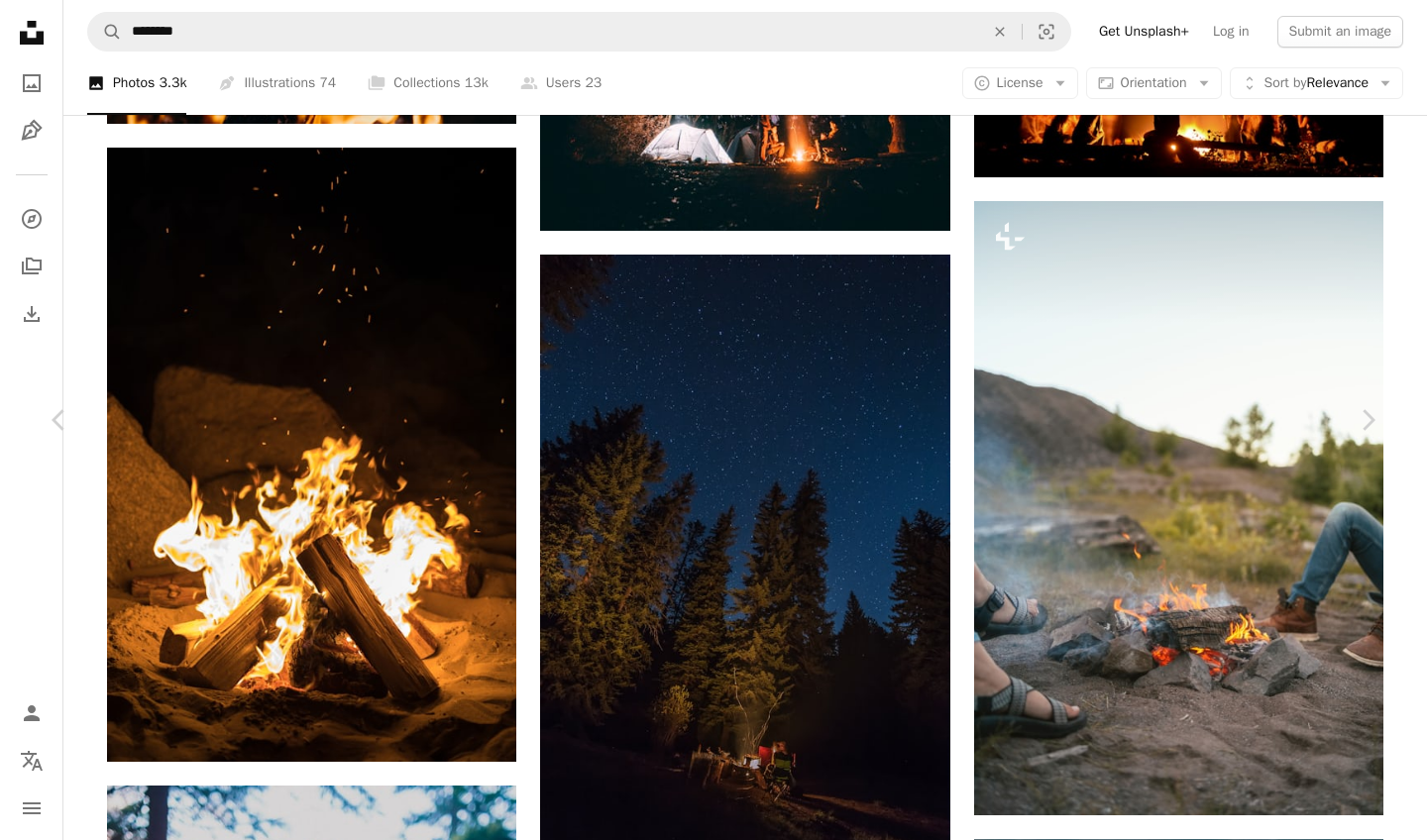 click on "Chevron down" 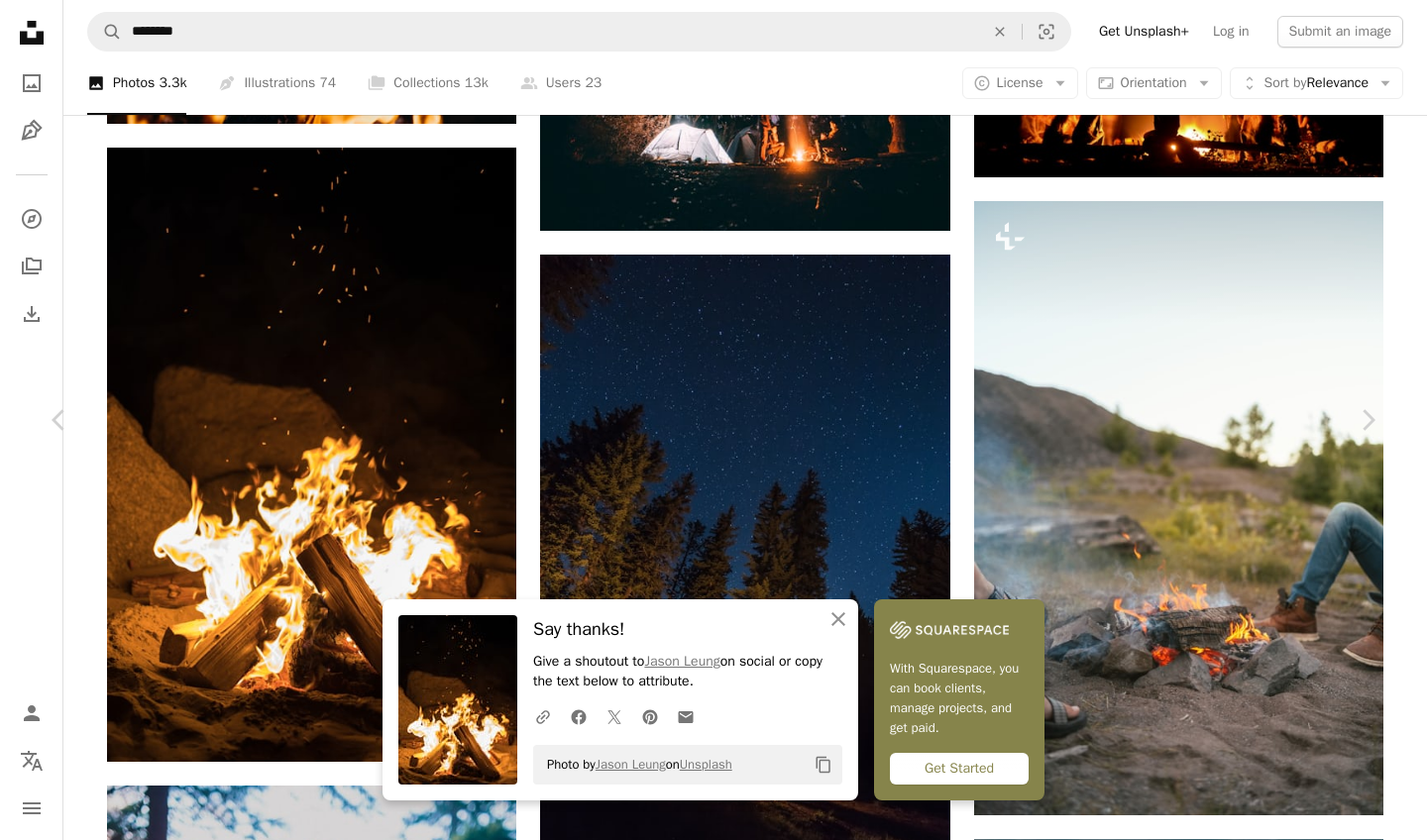click on "An X shape" at bounding box center (20, 20) 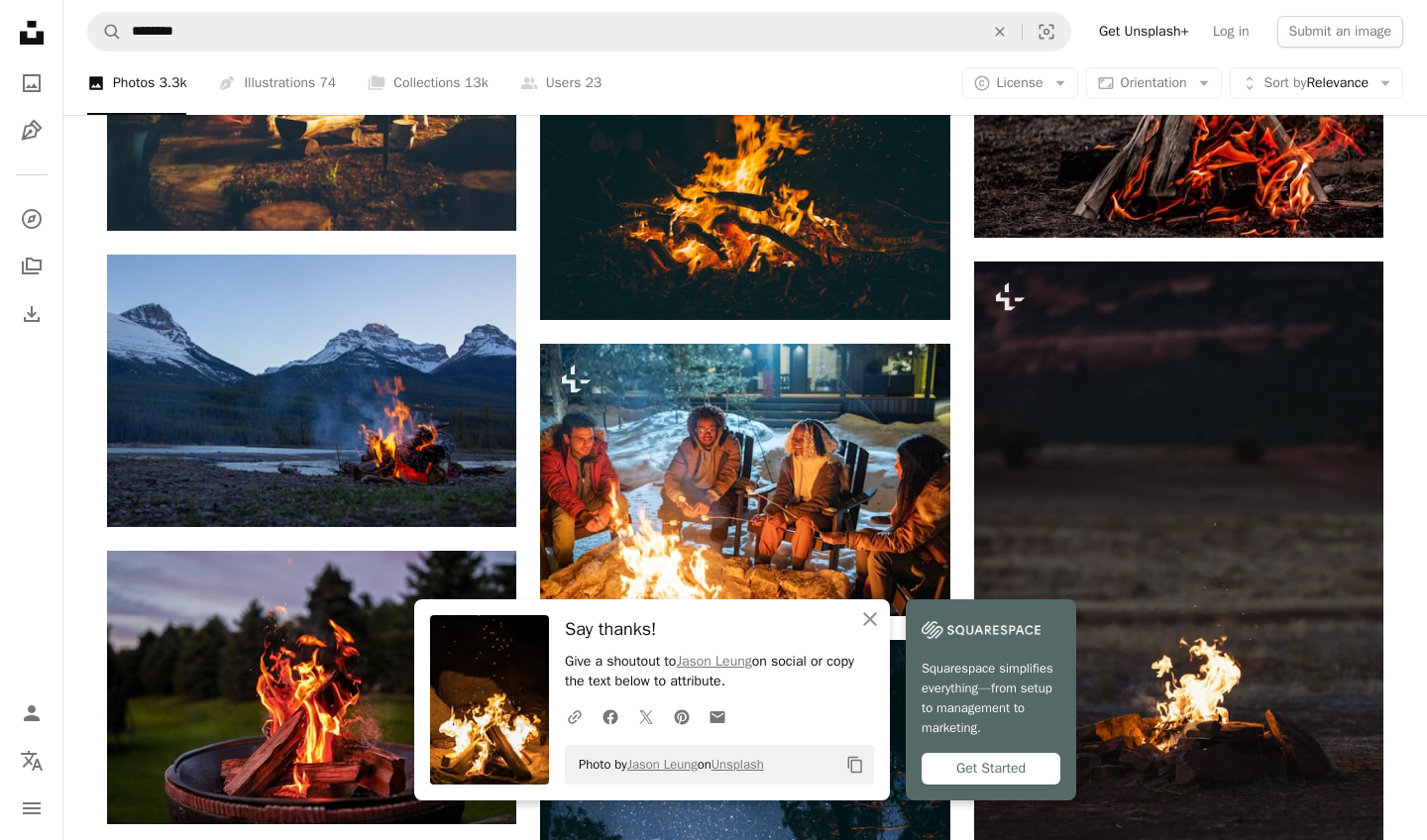 scroll, scrollTop: 1698, scrollLeft: 0, axis: vertical 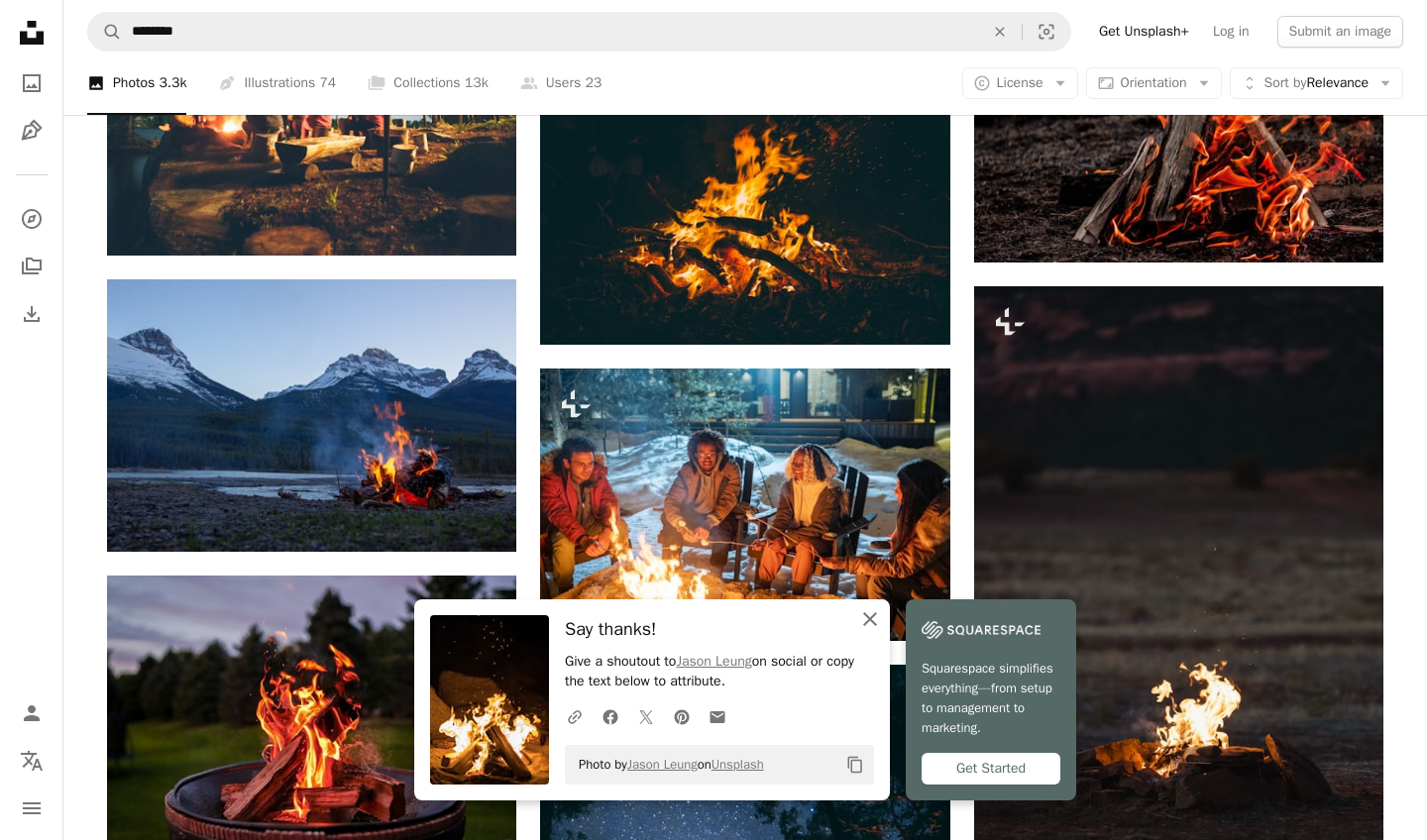 click 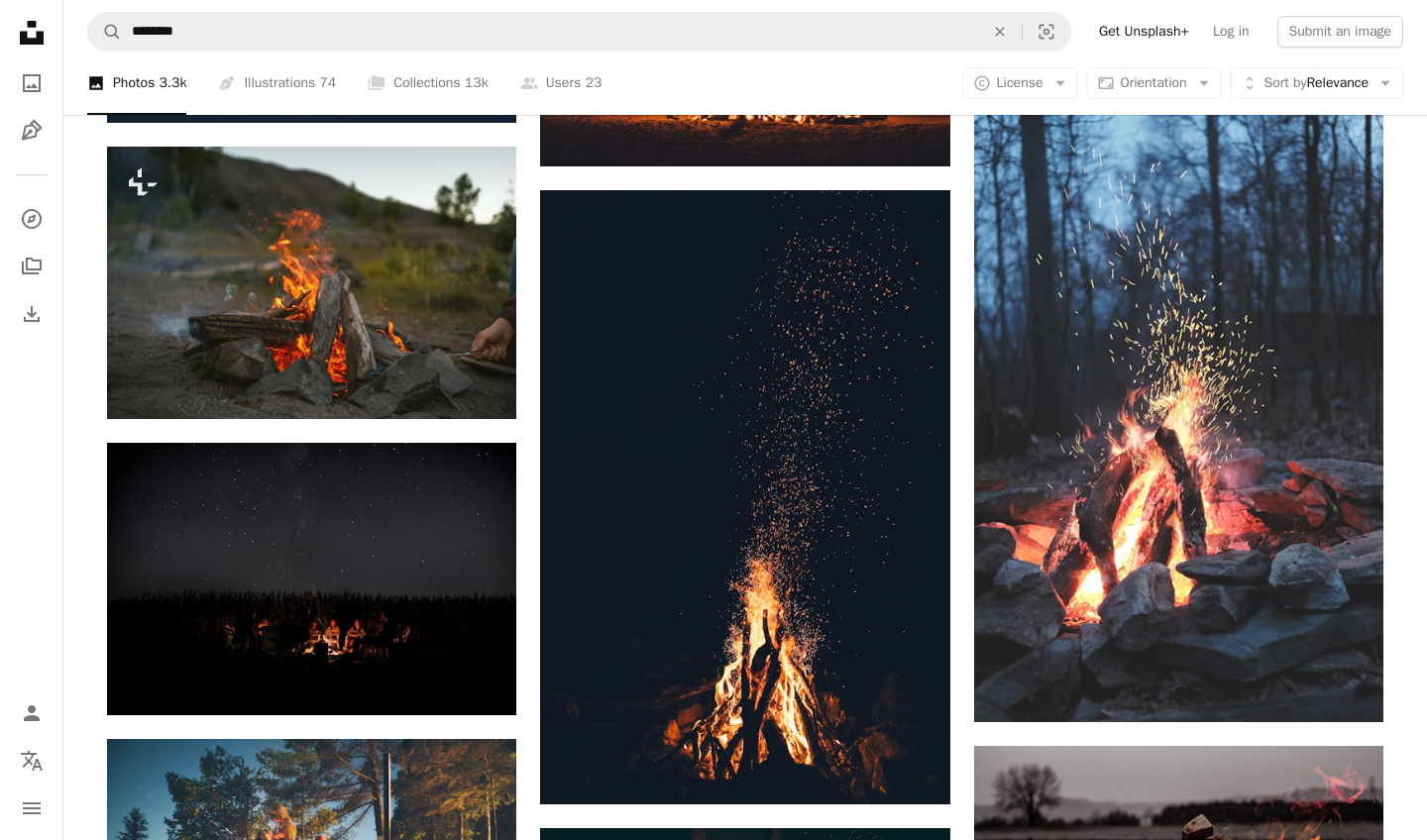 scroll, scrollTop: 976, scrollLeft: 0, axis: vertical 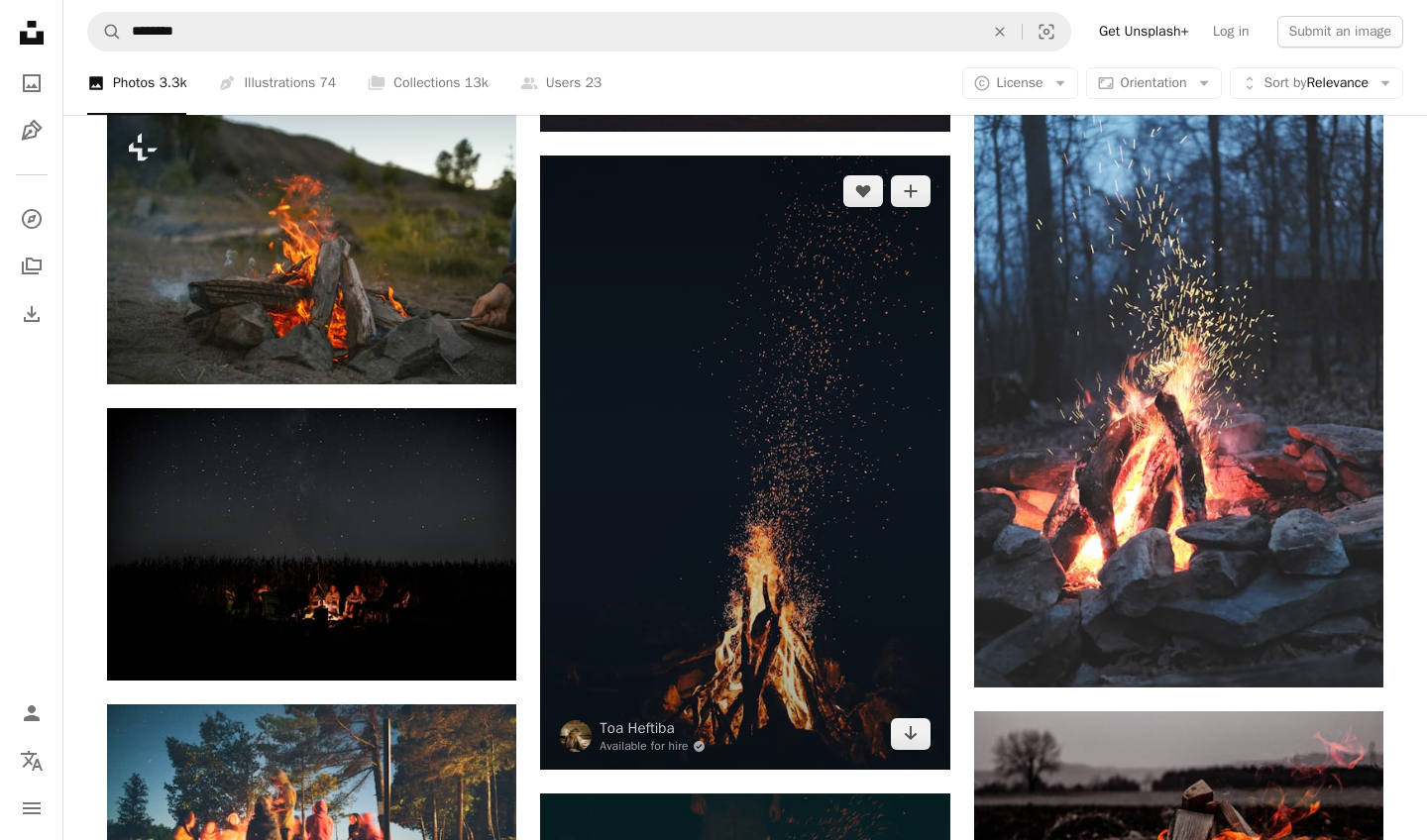 click at bounding box center [744, 463] 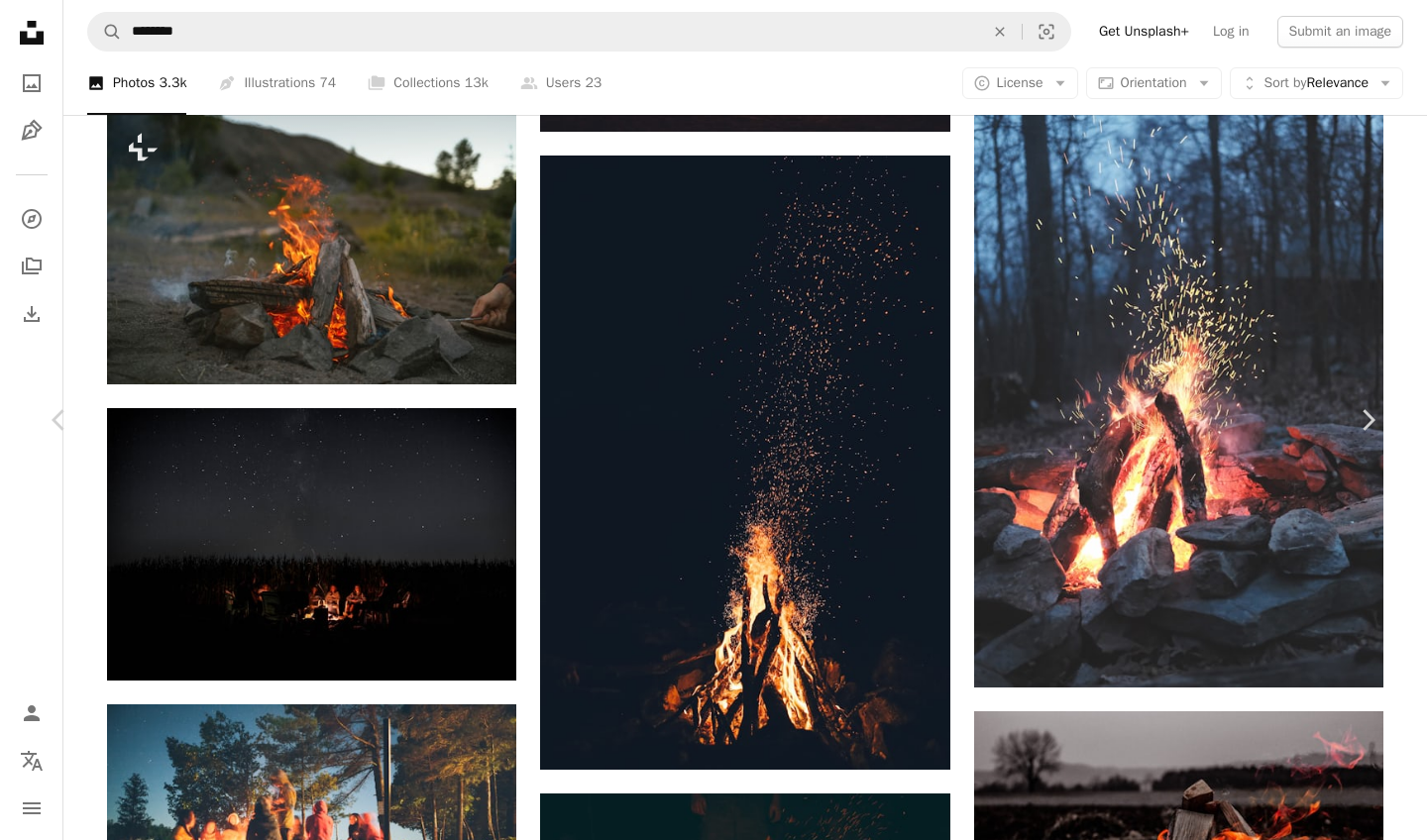 click on "Chevron down" 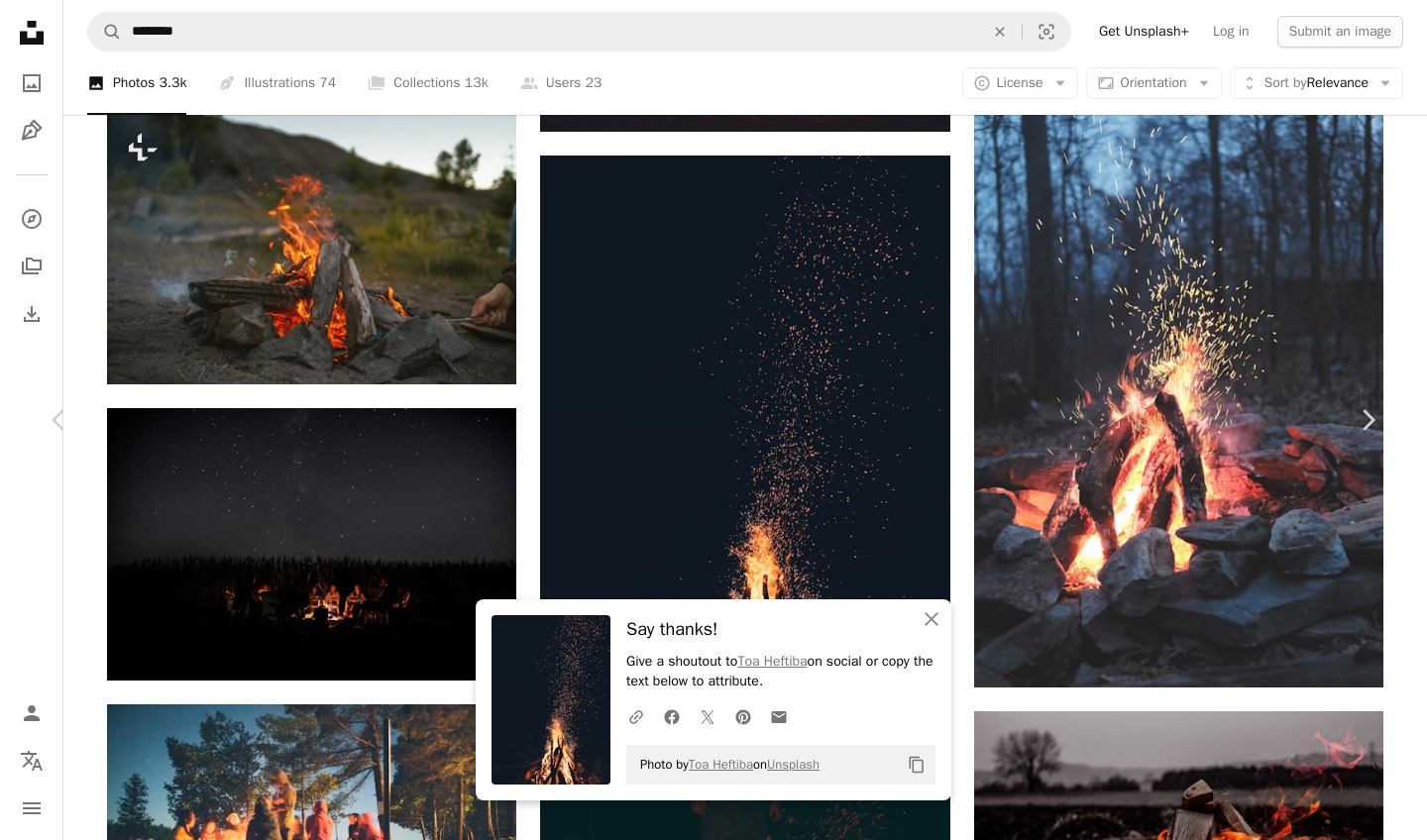 click on "An X shape" at bounding box center (20, 20) 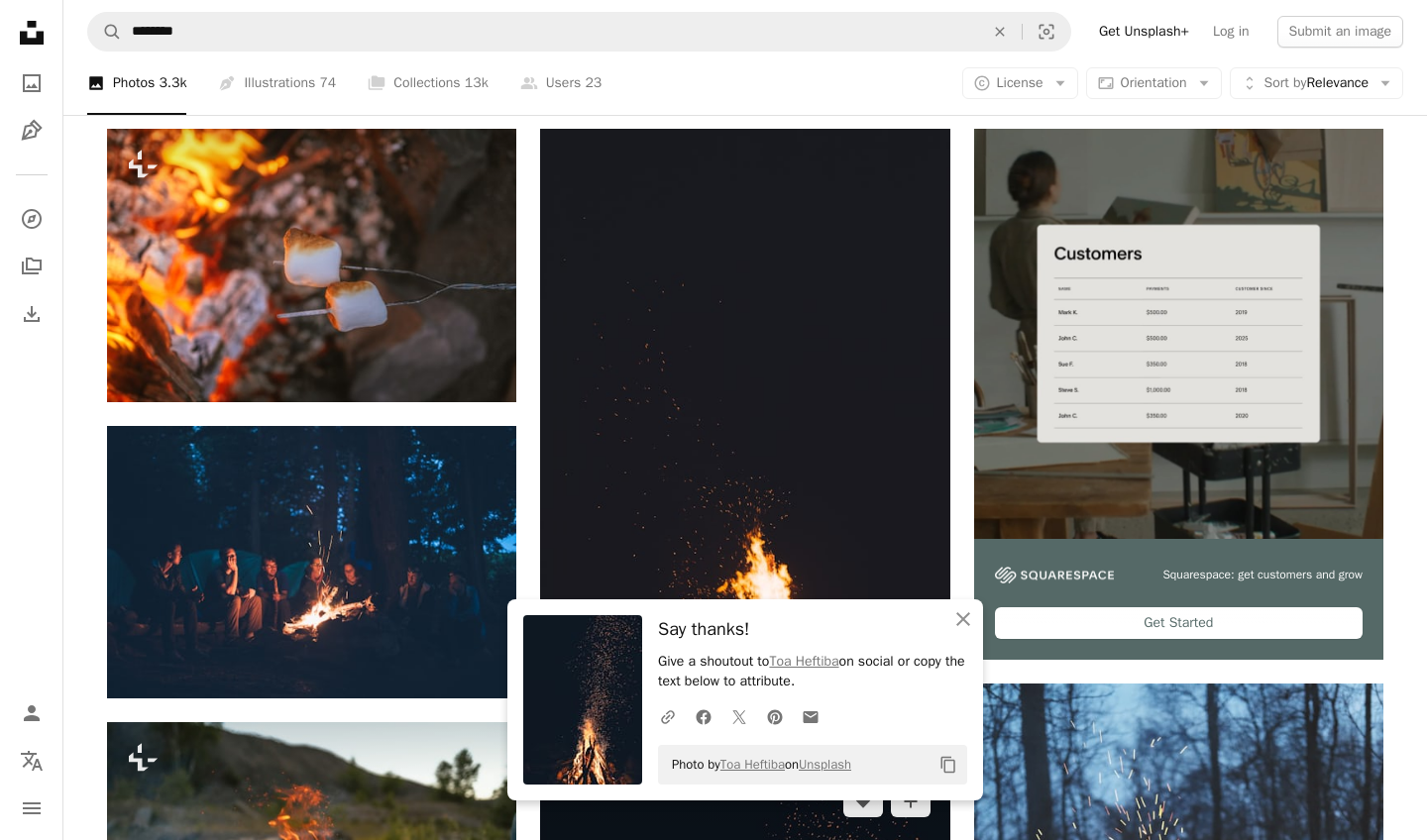 scroll, scrollTop: 351, scrollLeft: 0, axis: vertical 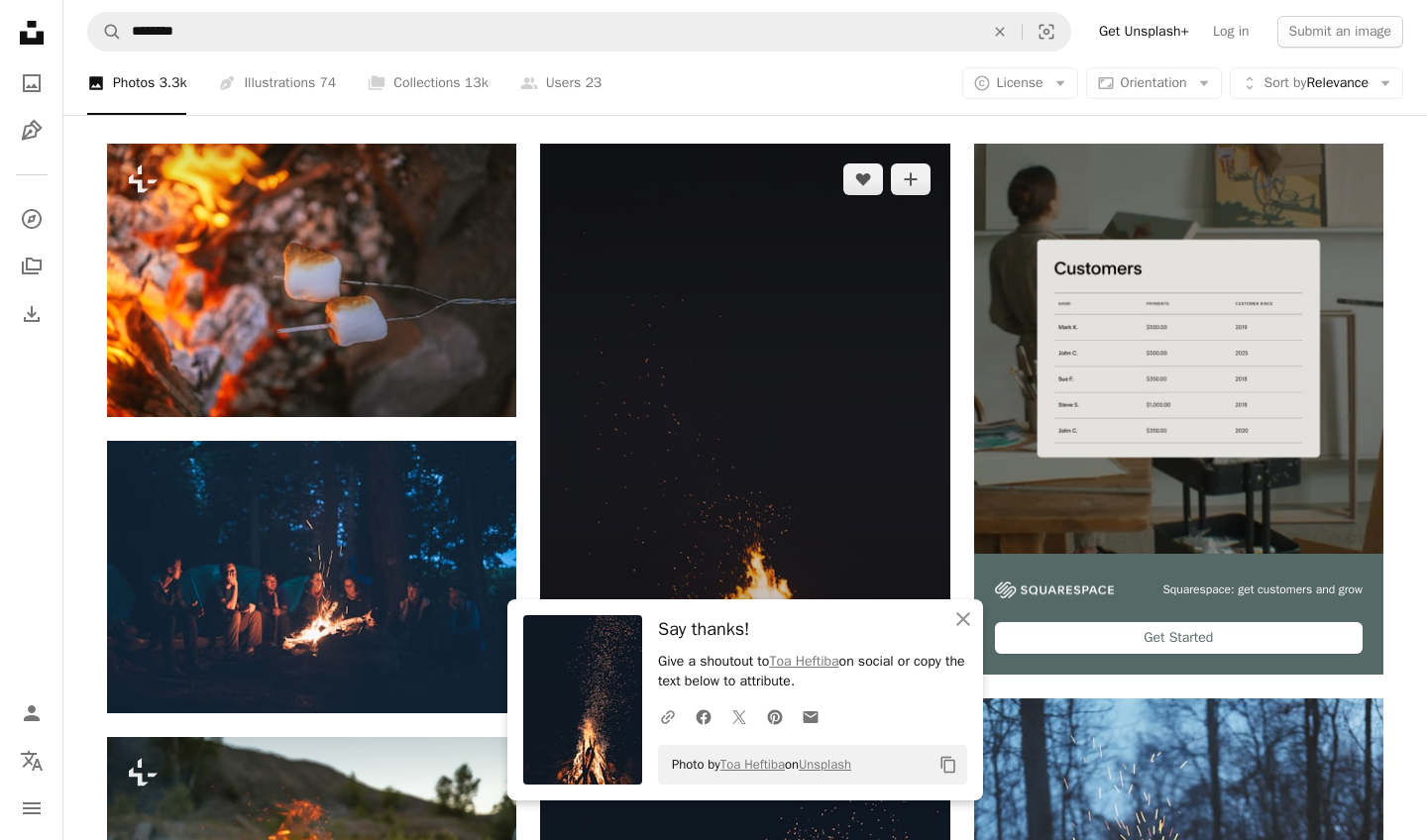 click at bounding box center (744, 450) 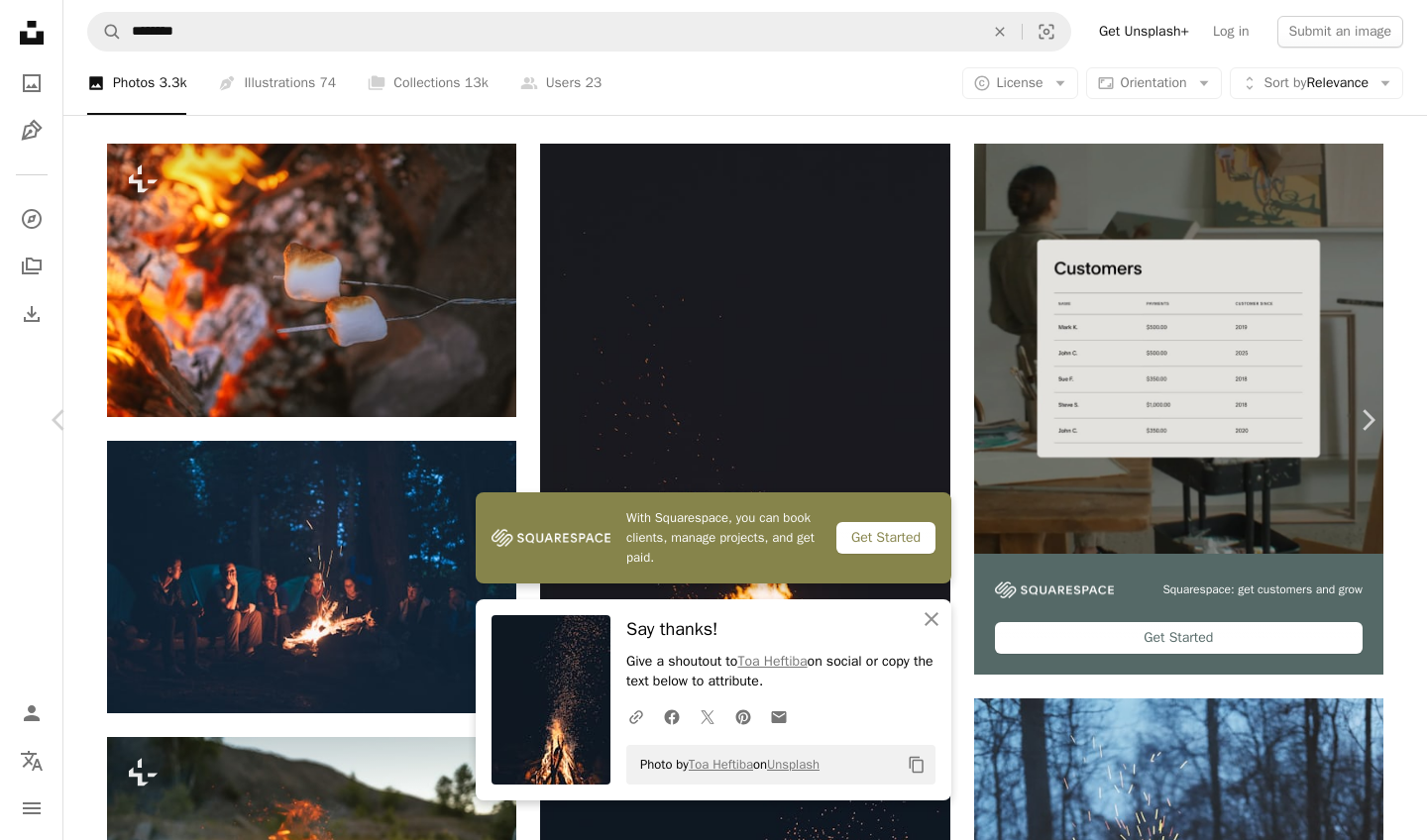click on "Chevron down" 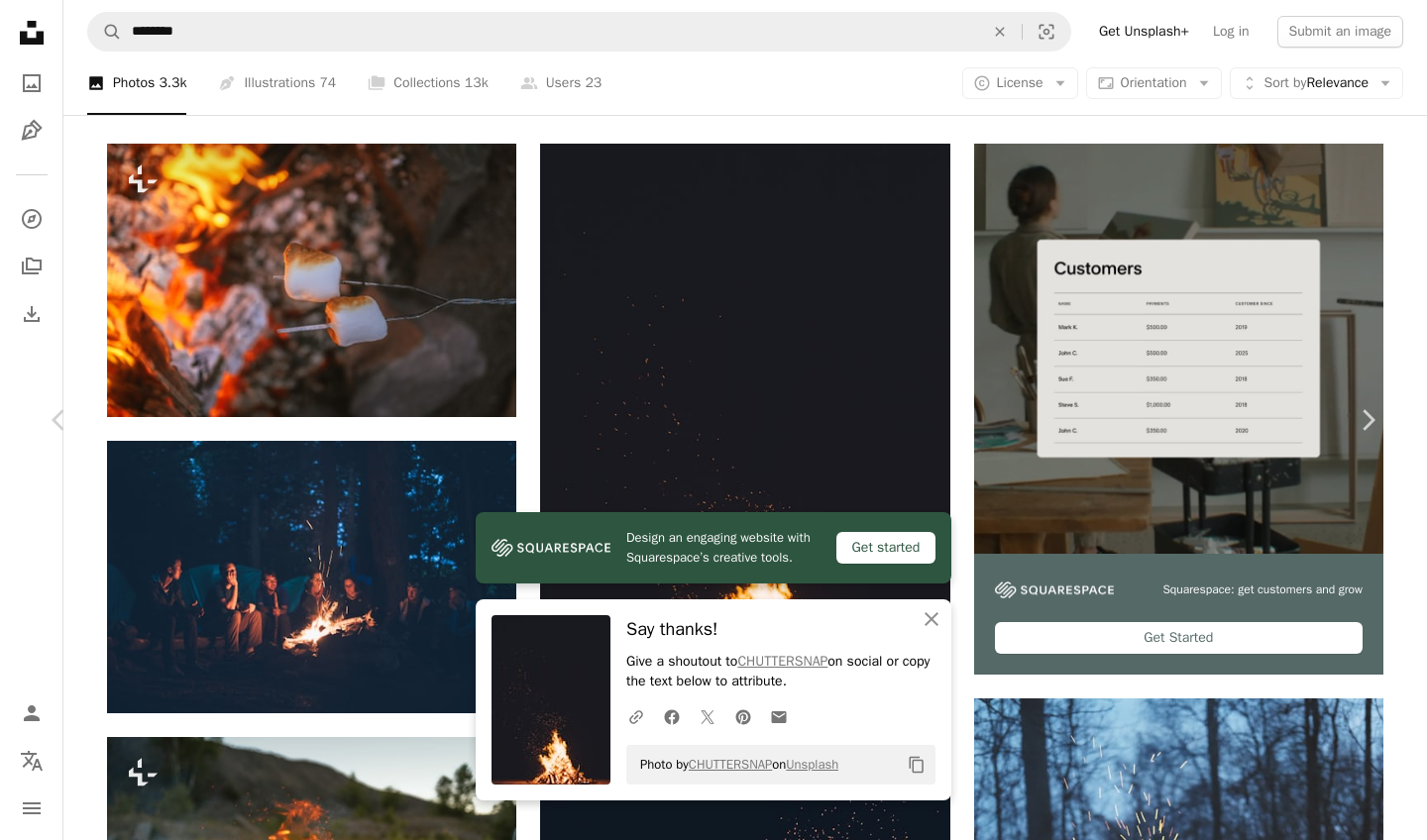 click on "An X shape" at bounding box center [20, 20] 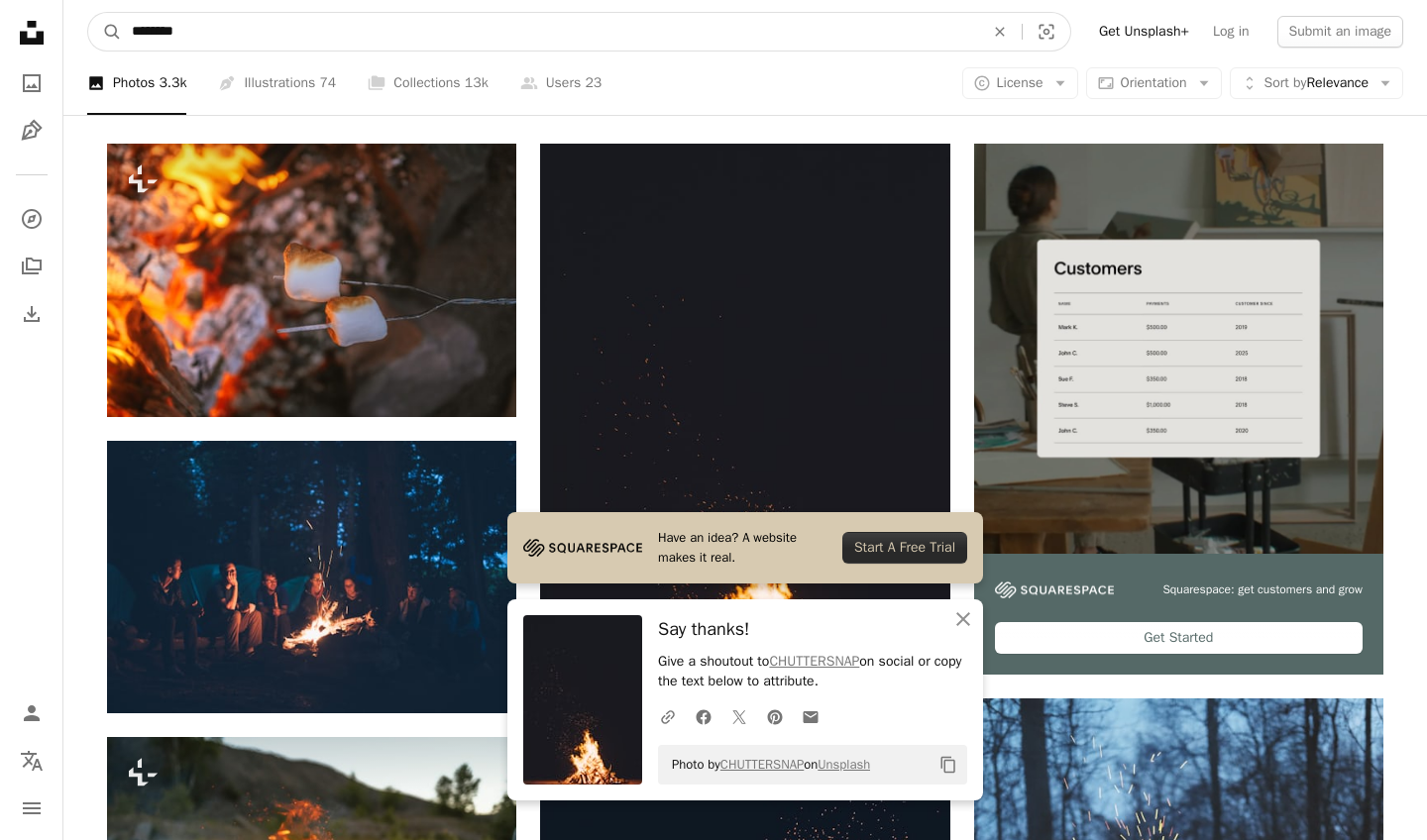 click on "********" at bounding box center [550, 32] 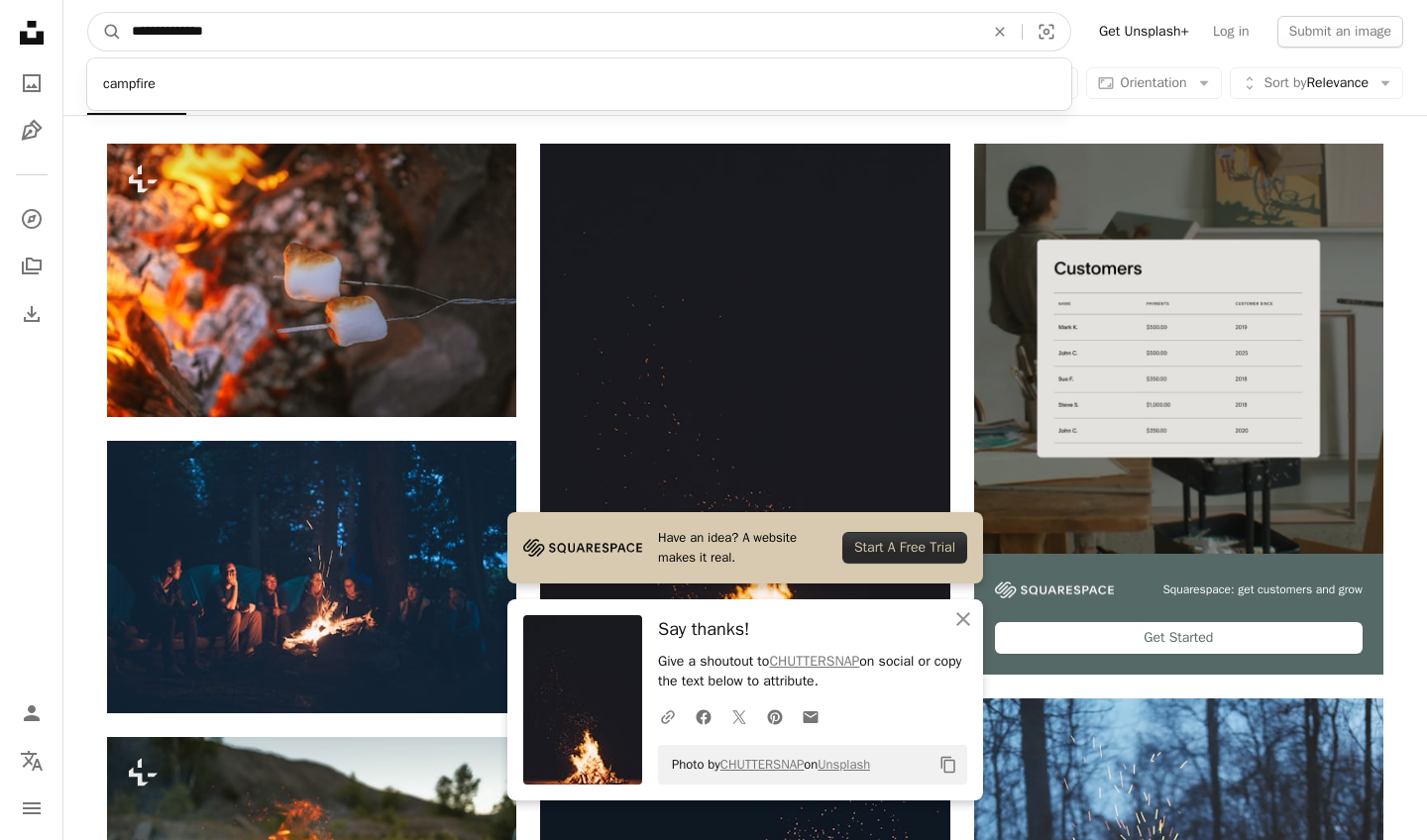type on "**********" 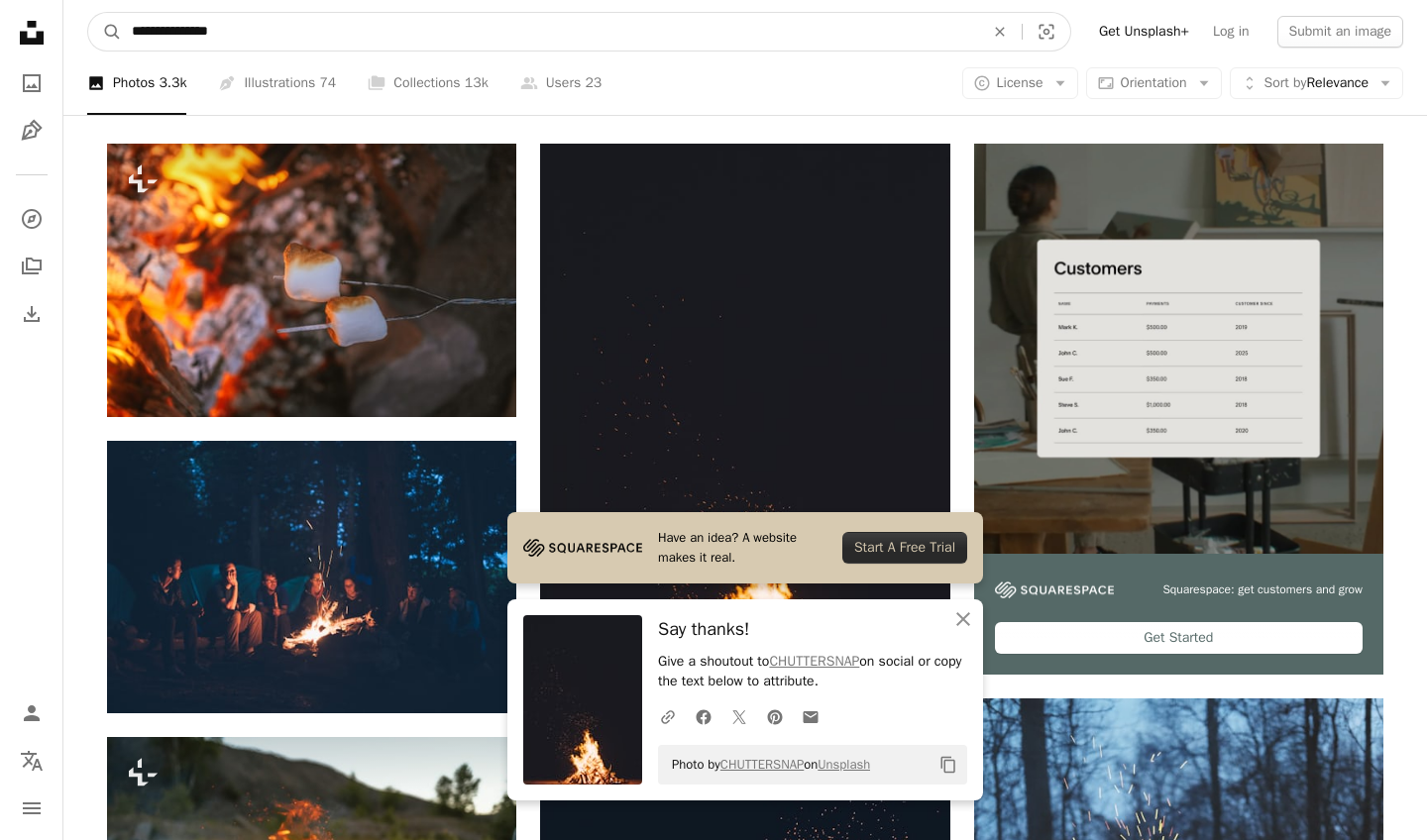 click on "A magnifying glass" at bounding box center (105, 32) 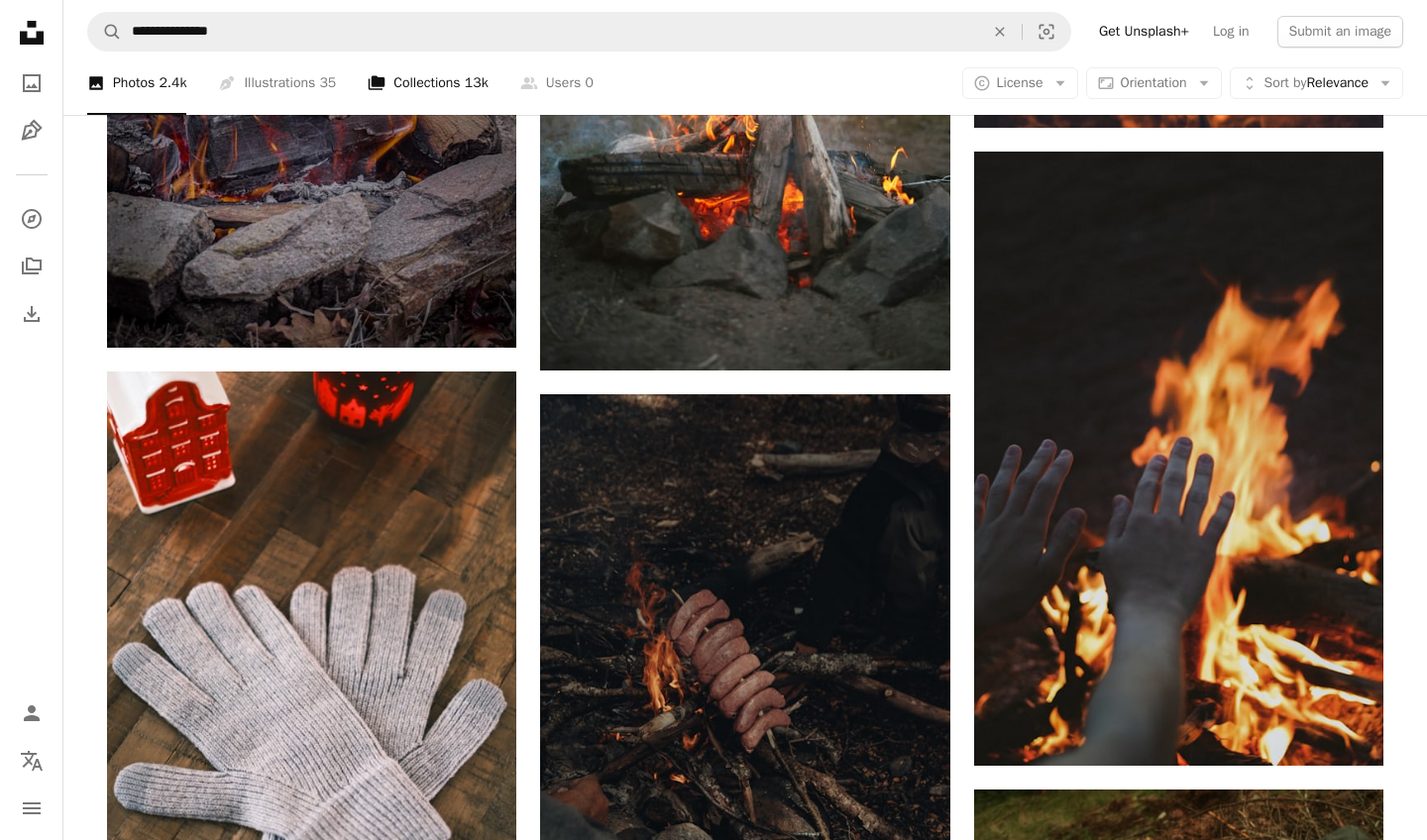 scroll, scrollTop: 2154, scrollLeft: 0, axis: vertical 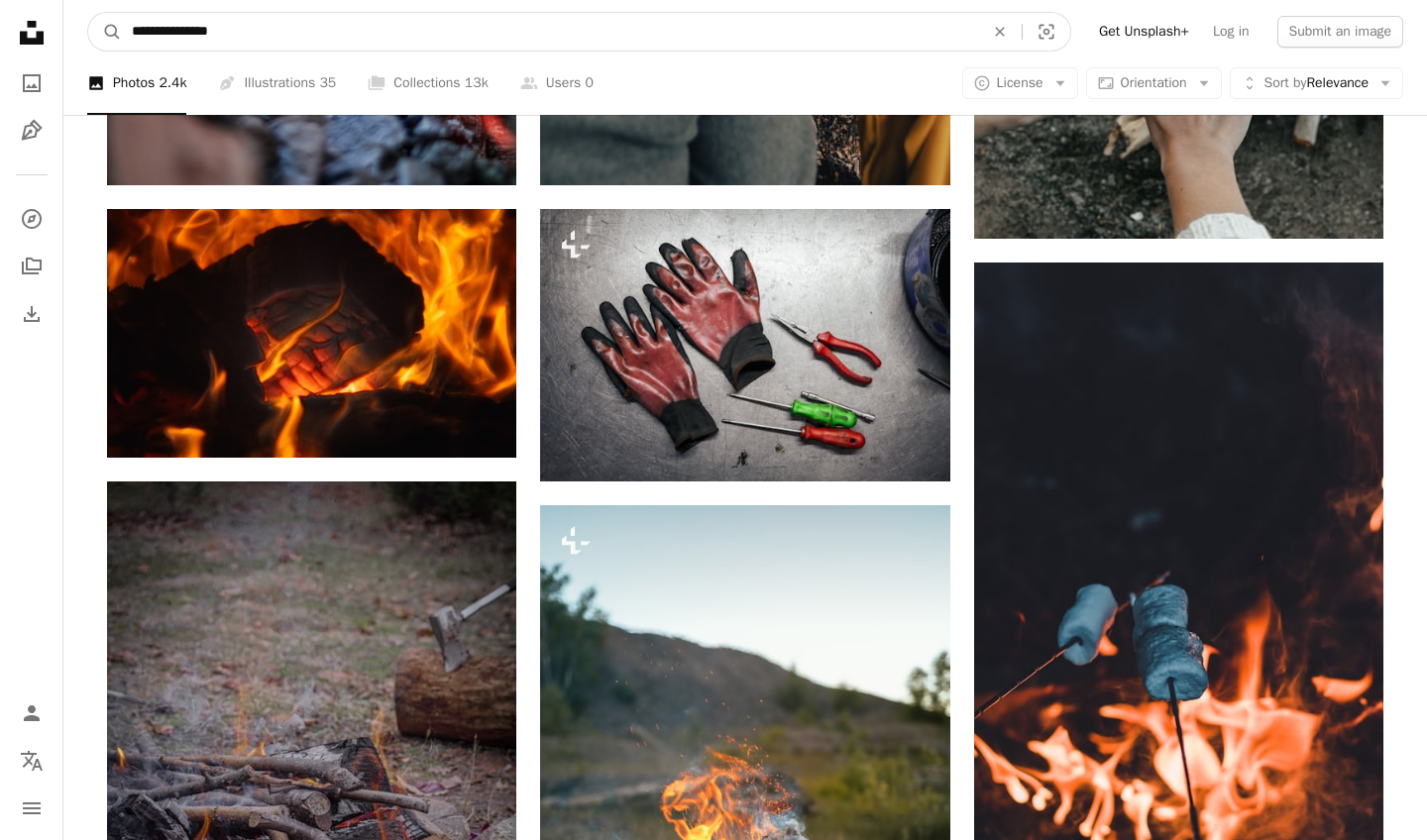 click on "**********" at bounding box center (550, 32) 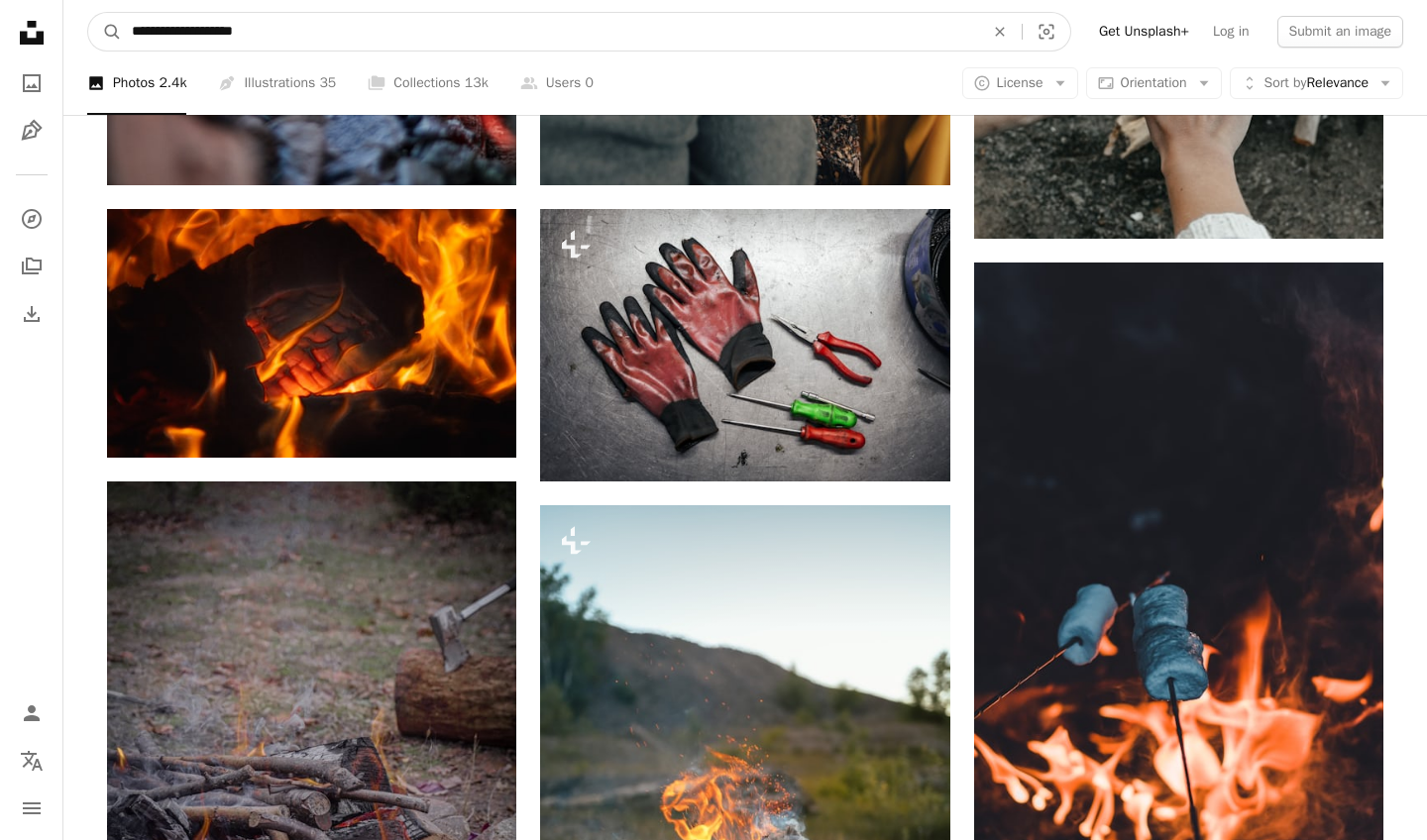 type on "**********" 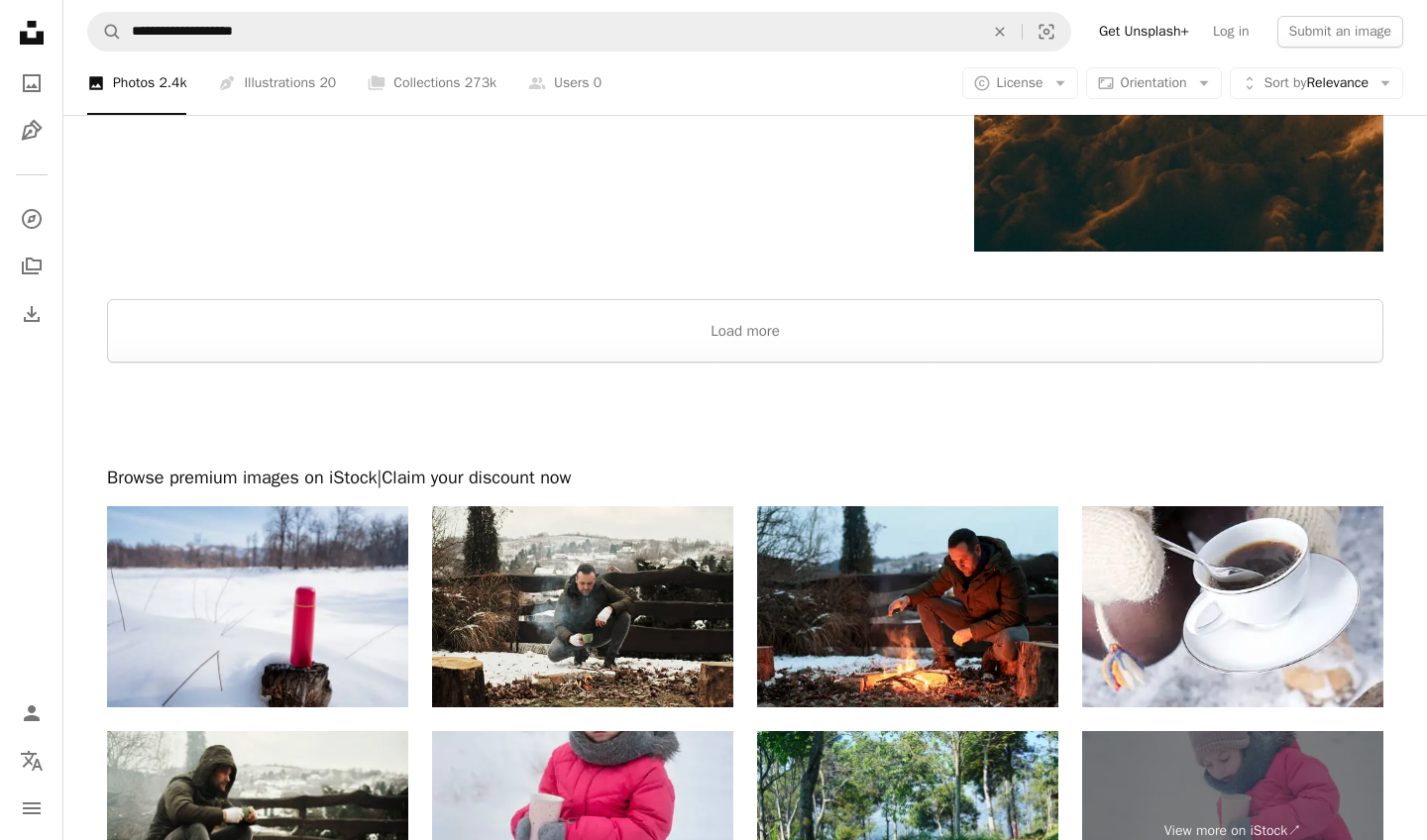 scroll, scrollTop: 3748, scrollLeft: 0, axis: vertical 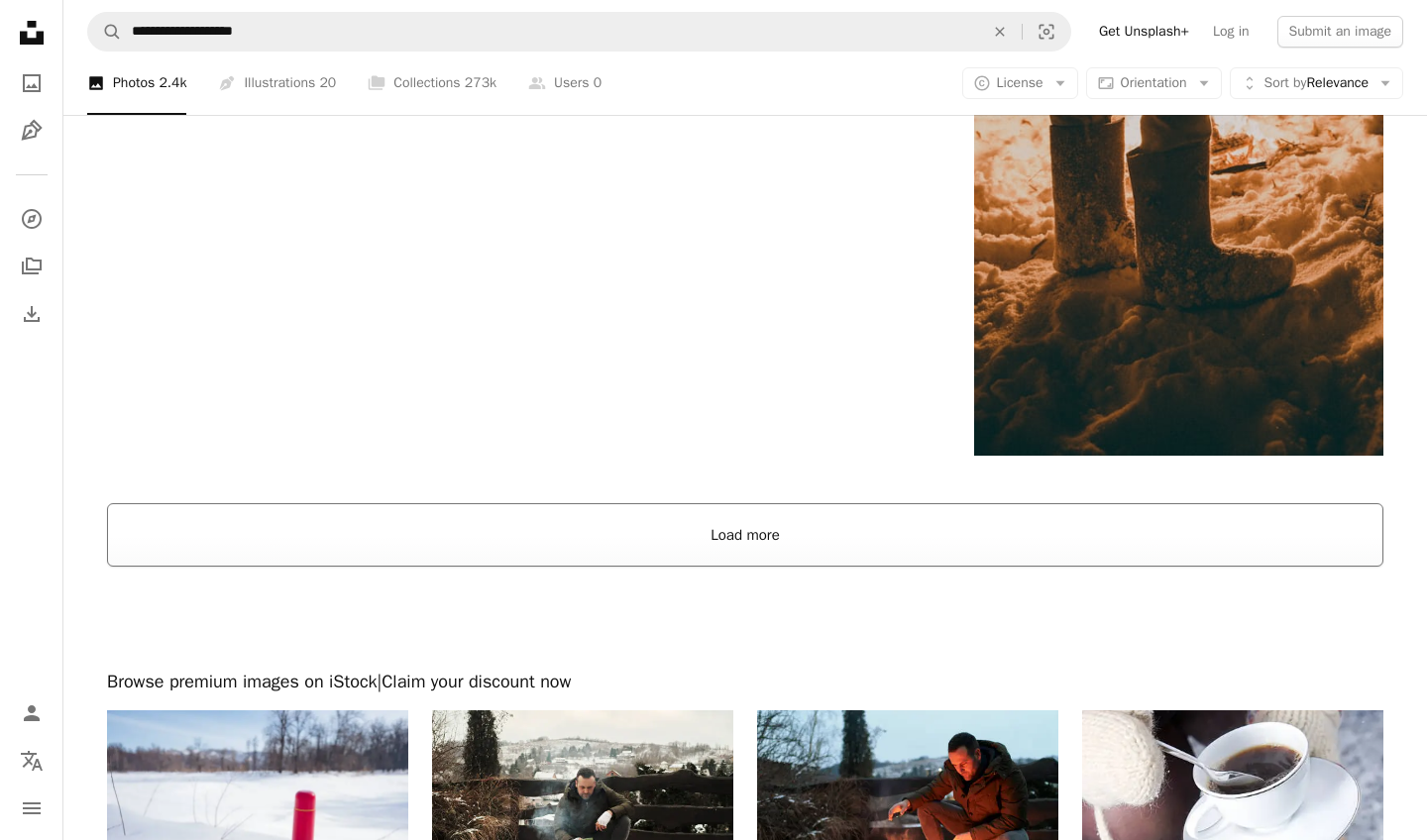 click on "Load more" at bounding box center (745, 535) 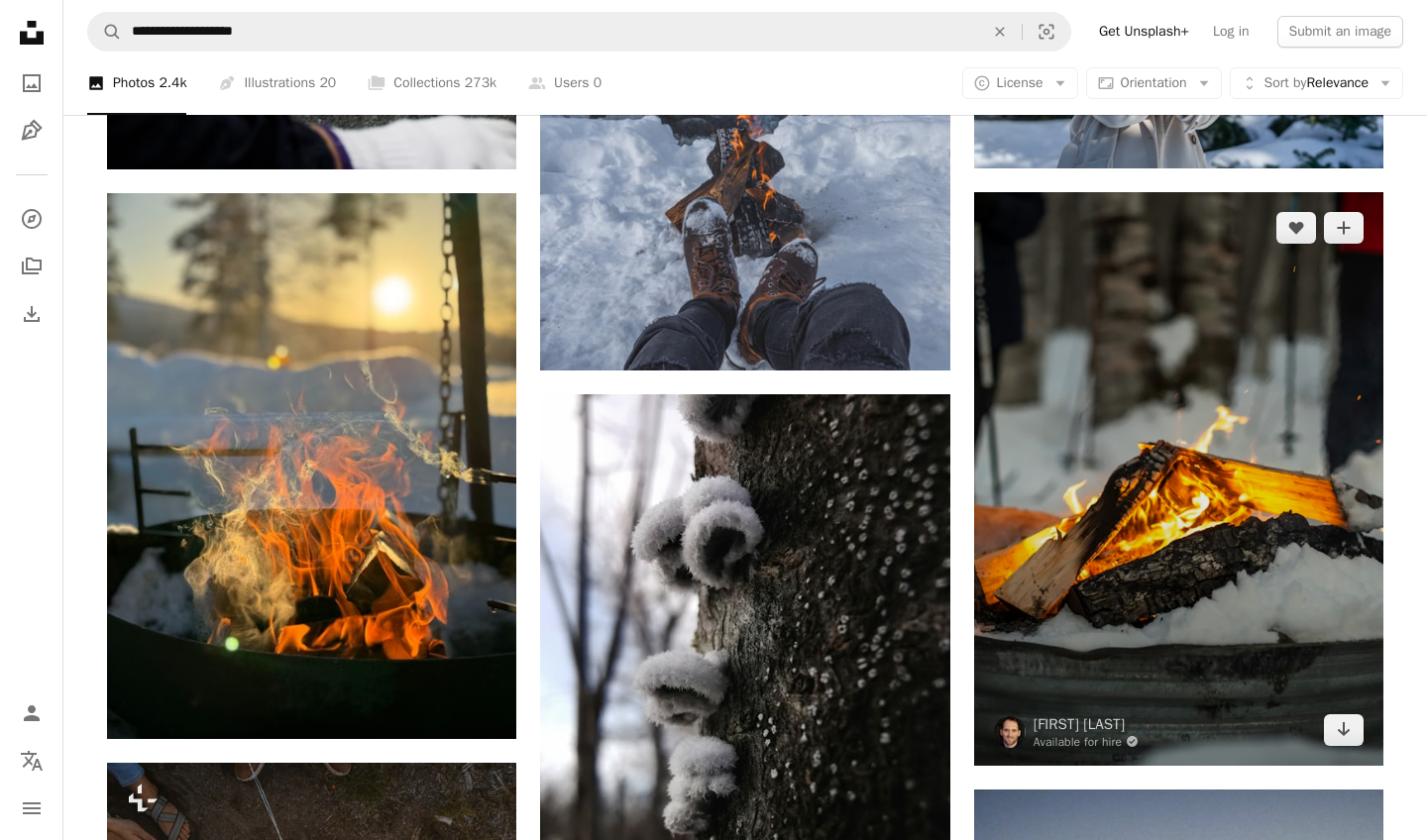 scroll, scrollTop: 9917, scrollLeft: 0, axis: vertical 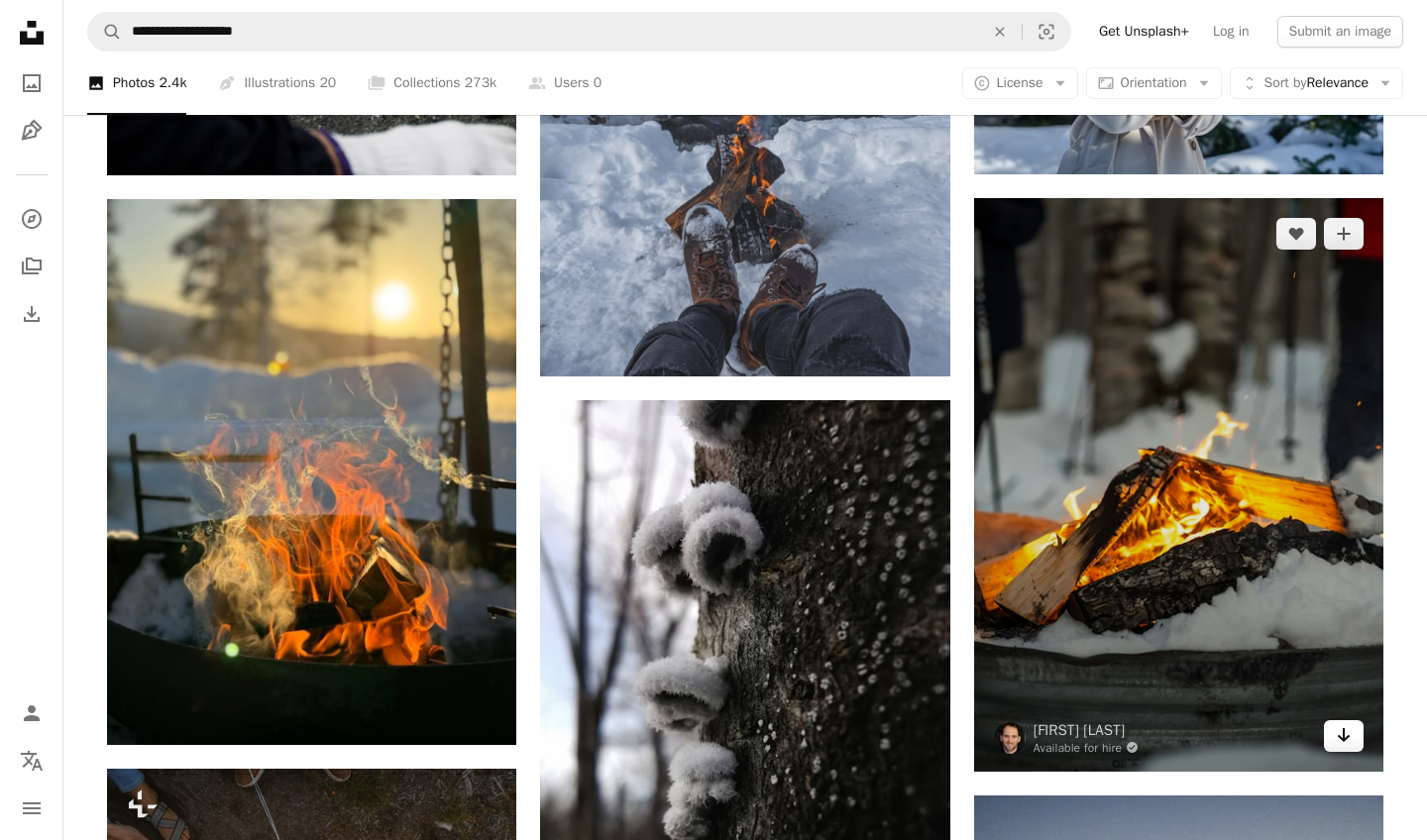 click 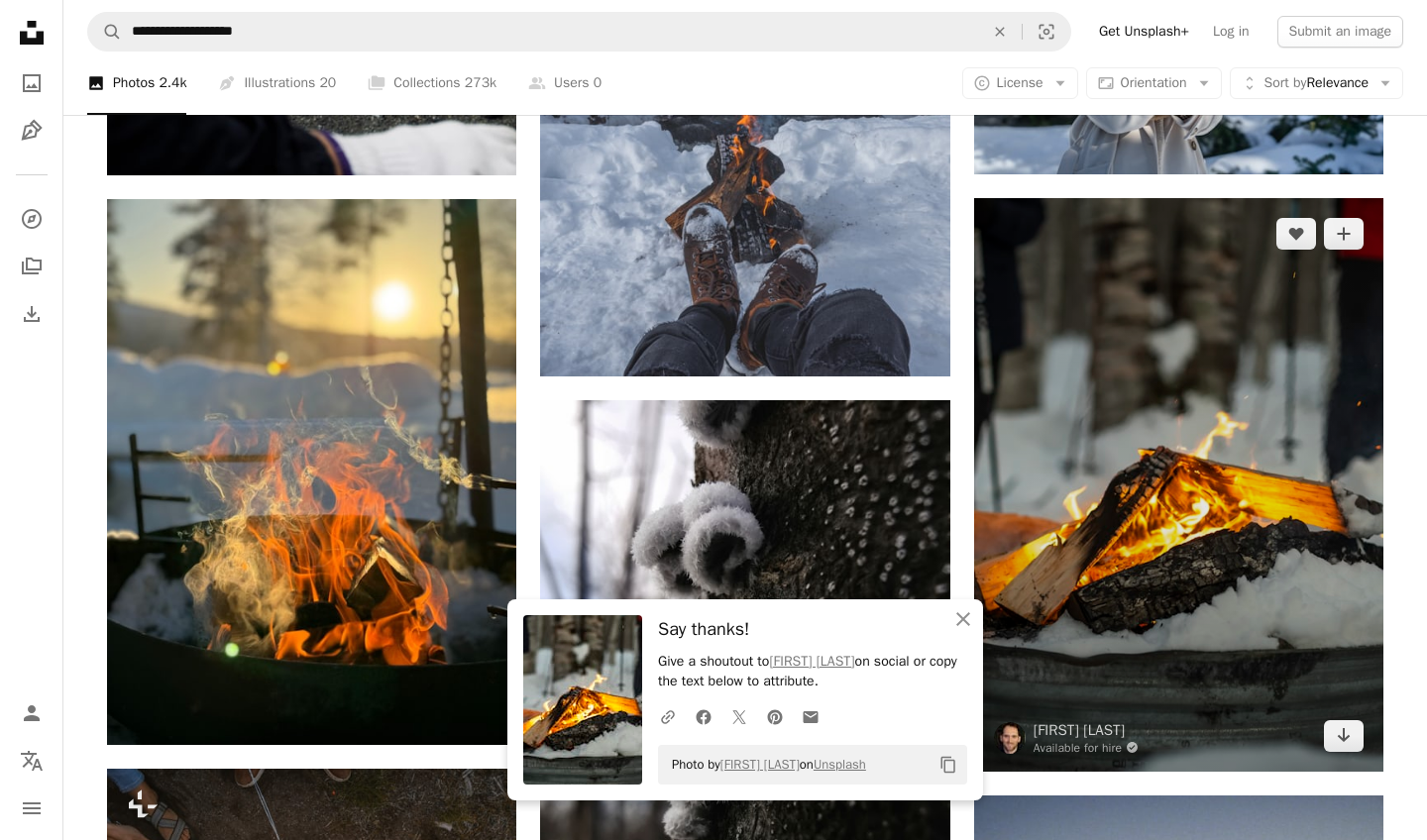 click at bounding box center (1178, 484) 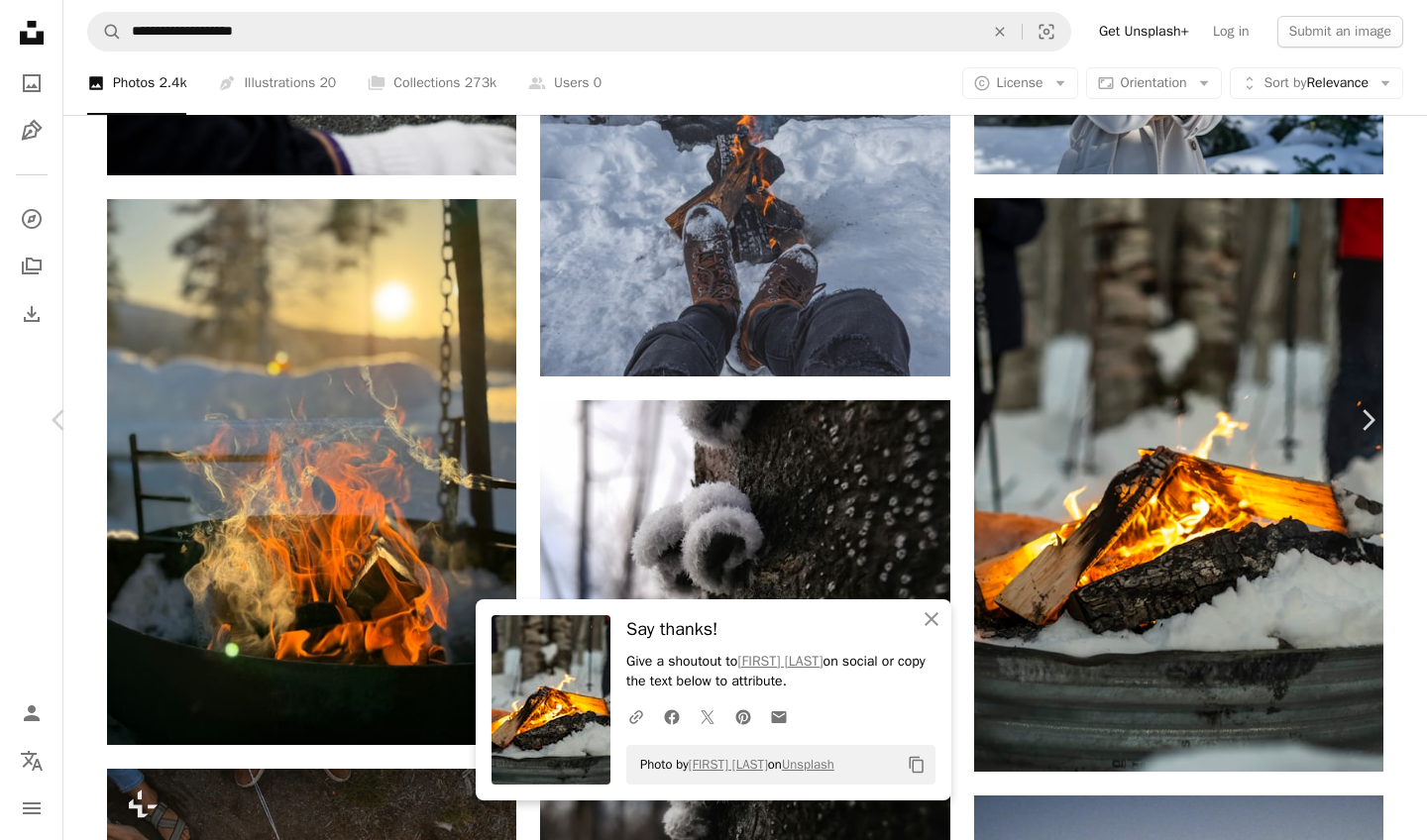 click on "Chevron down" 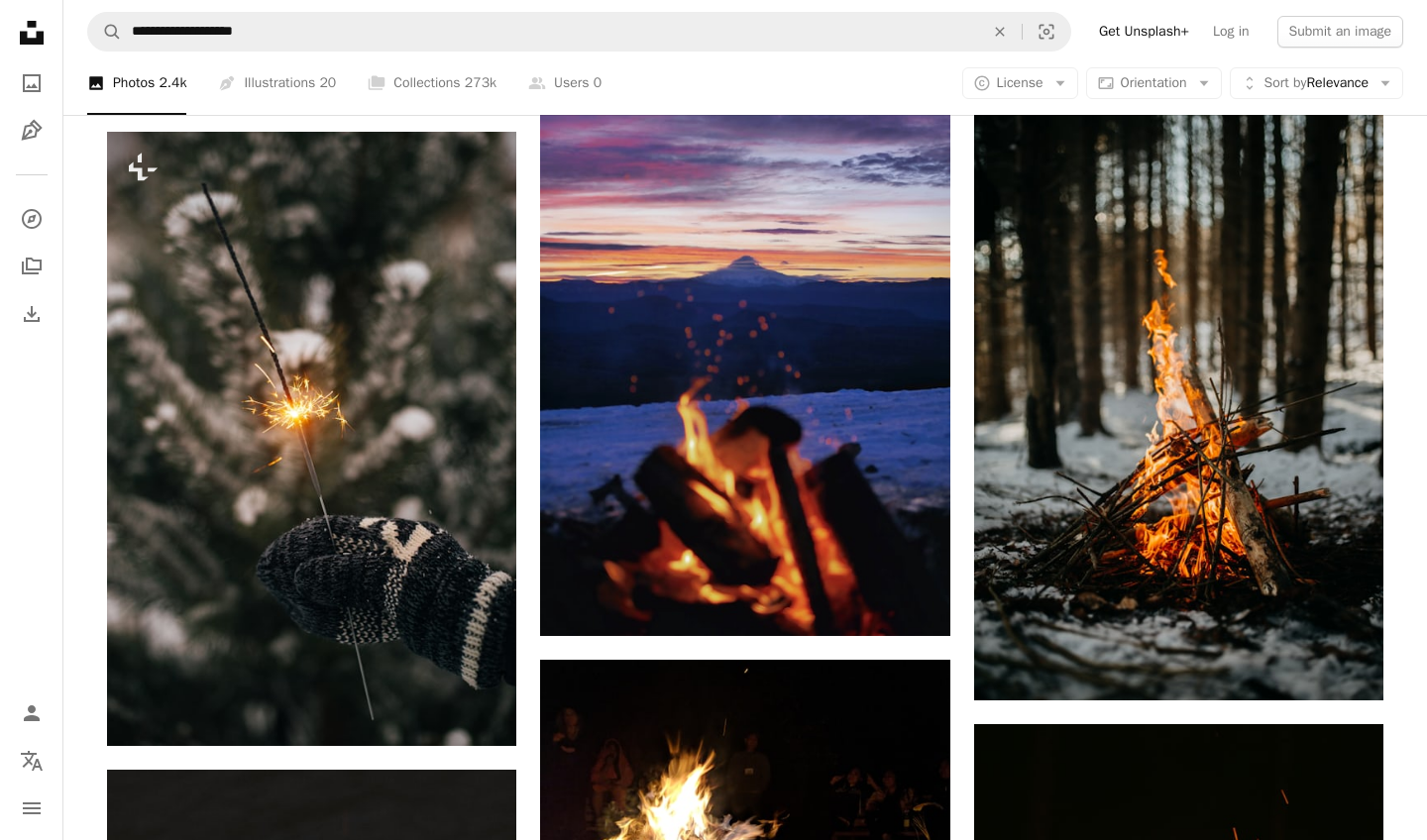 scroll, scrollTop: 17047, scrollLeft: 0, axis: vertical 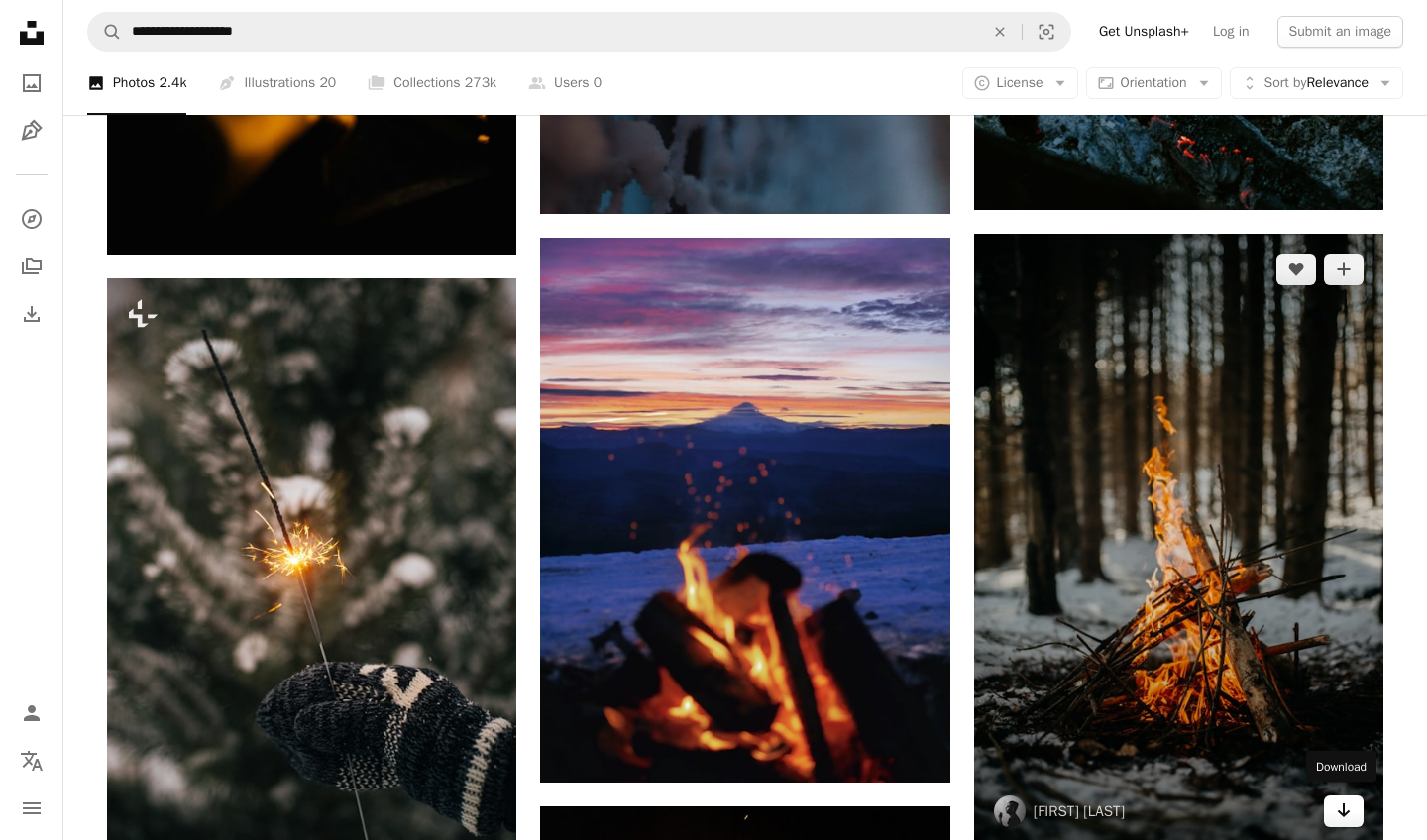 click on "Arrow pointing down" 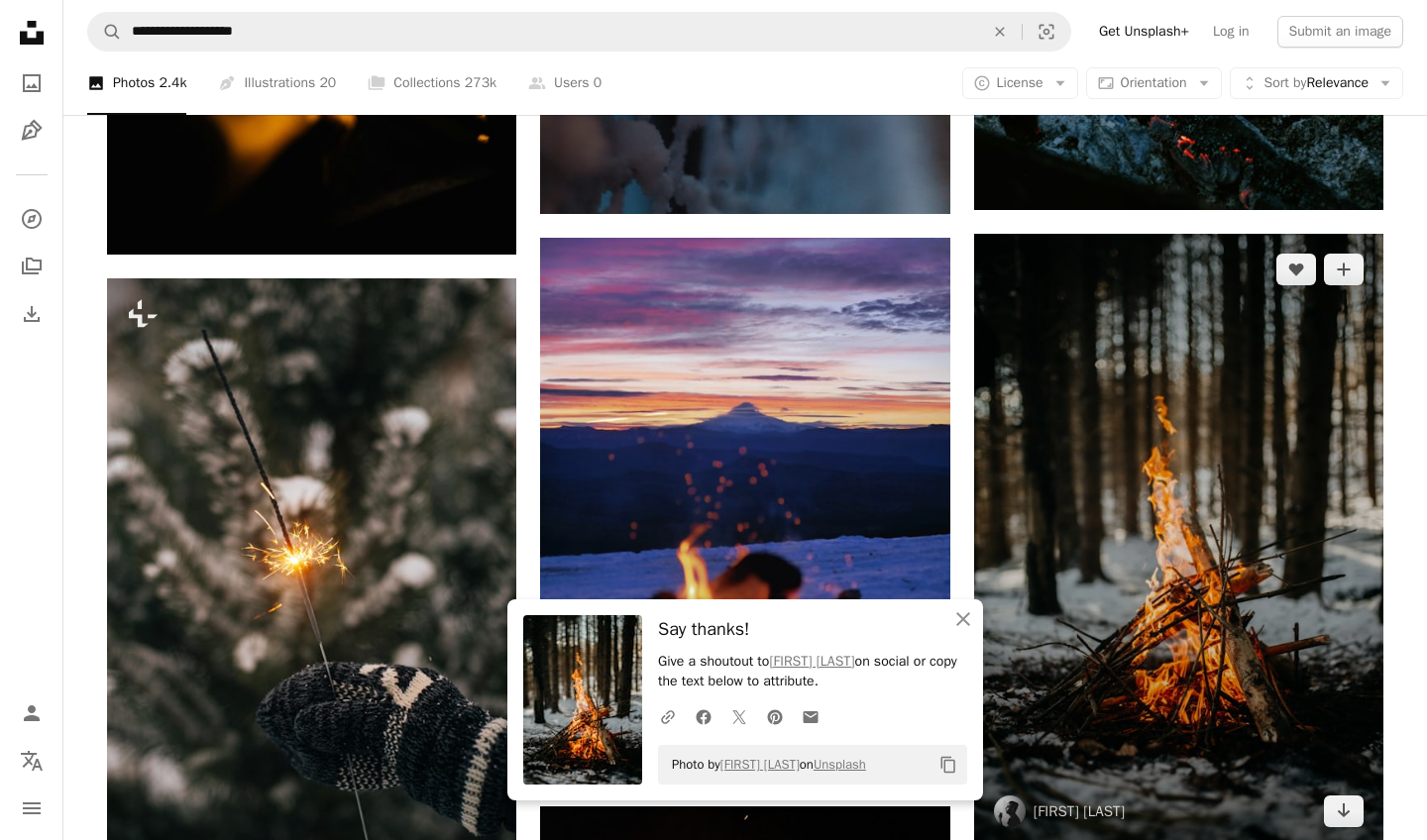 click at bounding box center (1178, 540) 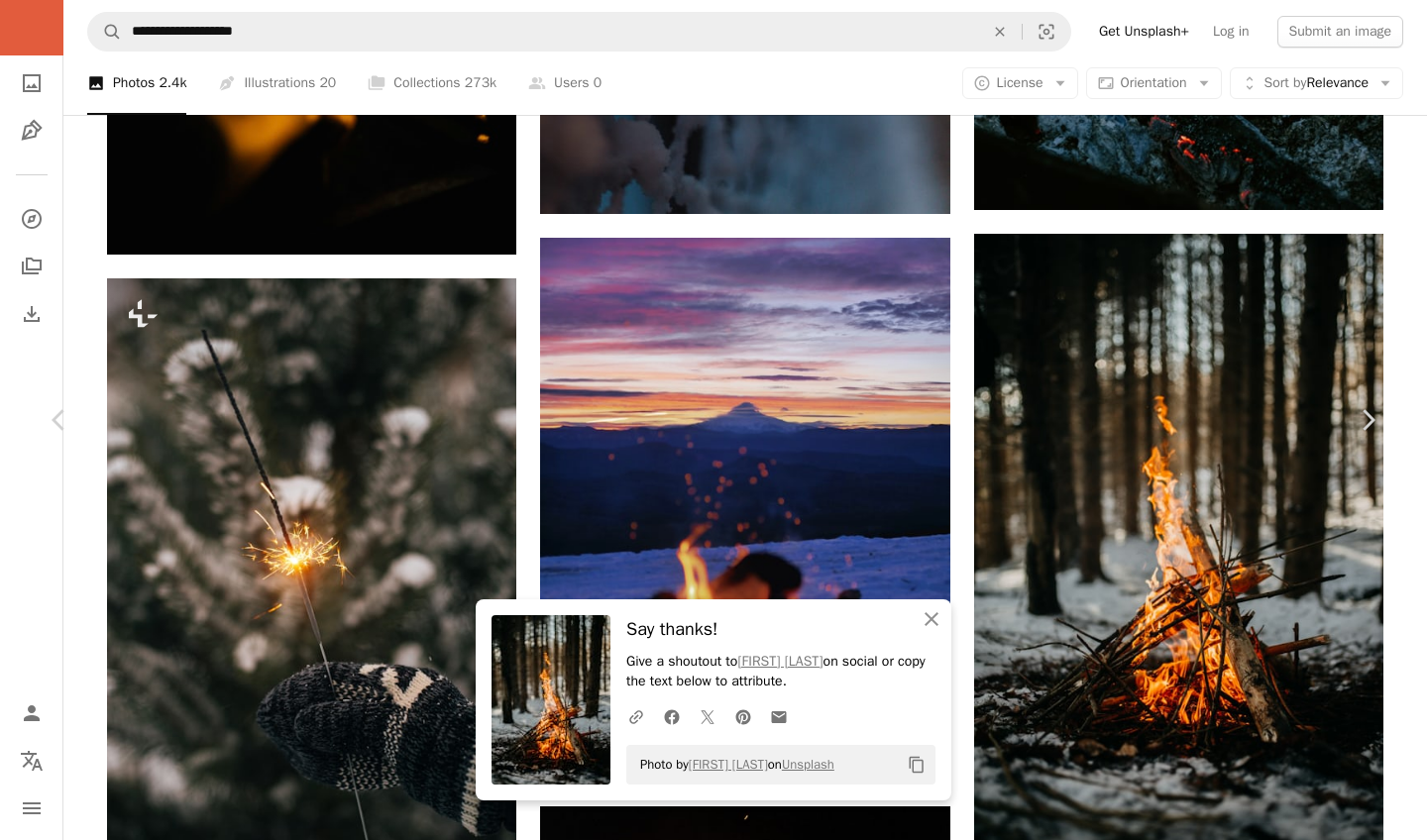 click on "Chevron down" at bounding box center (1253, 5763) 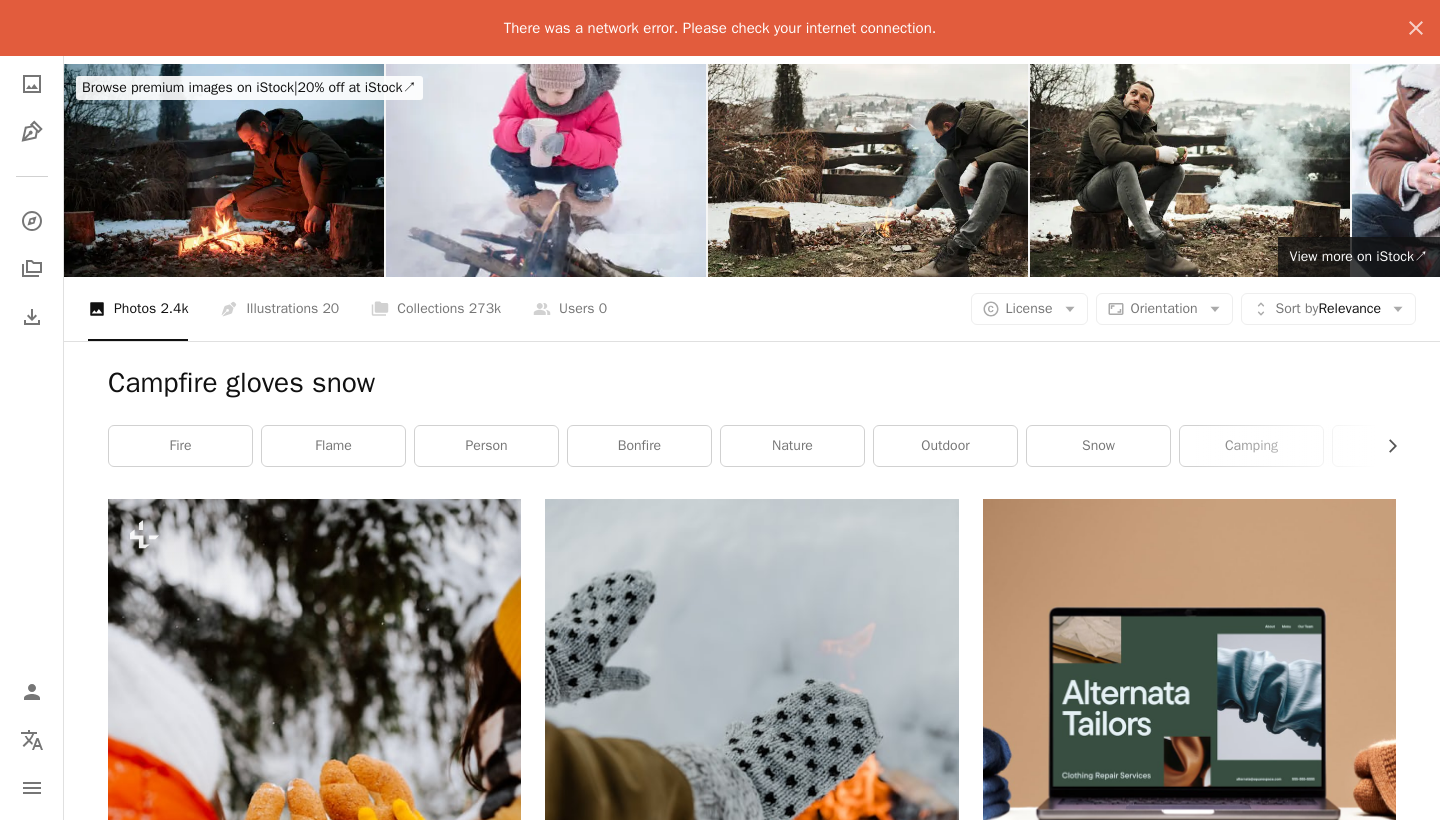 scroll, scrollTop: 0, scrollLeft: 0, axis: both 